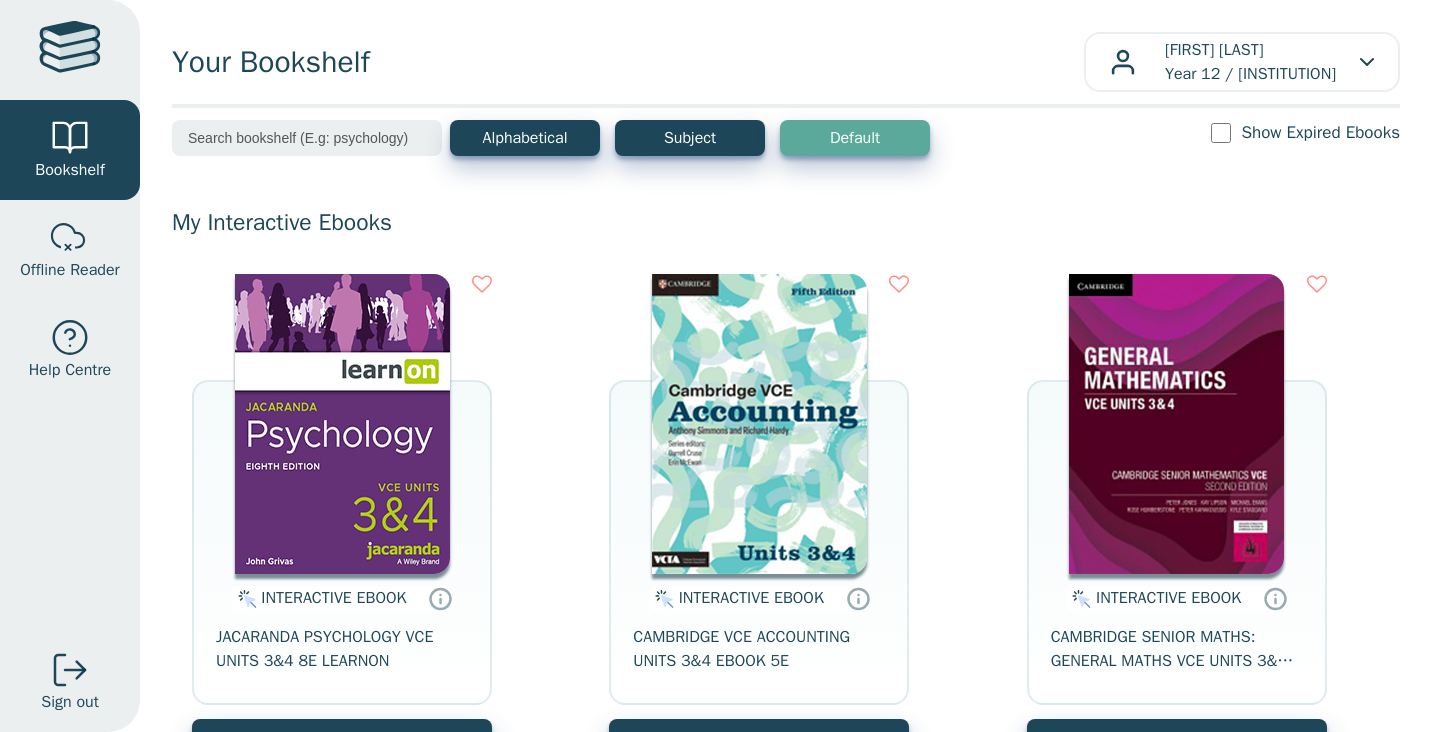 scroll, scrollTop: 0, scrollLeft: 0, axis: both 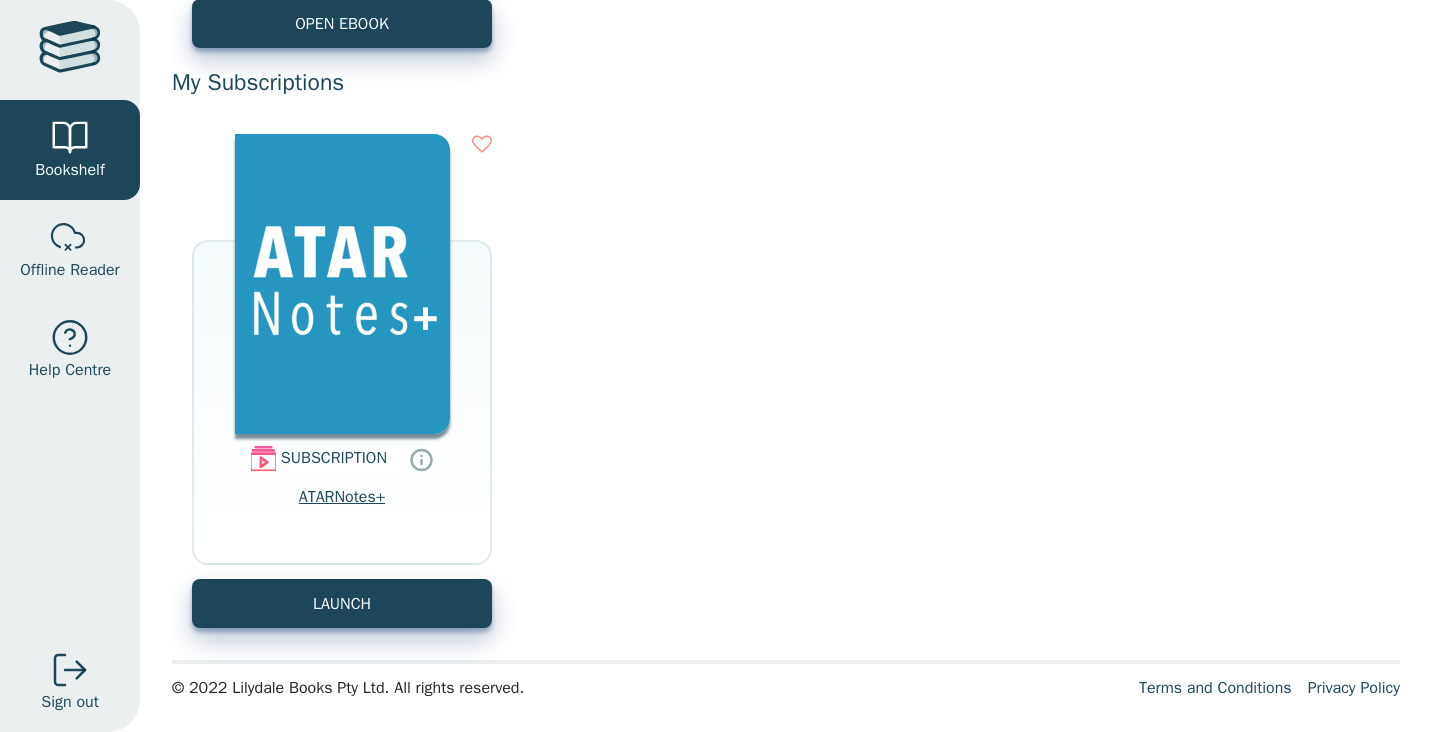 click on "ATARNotes+" at bounding box center (342, 509) 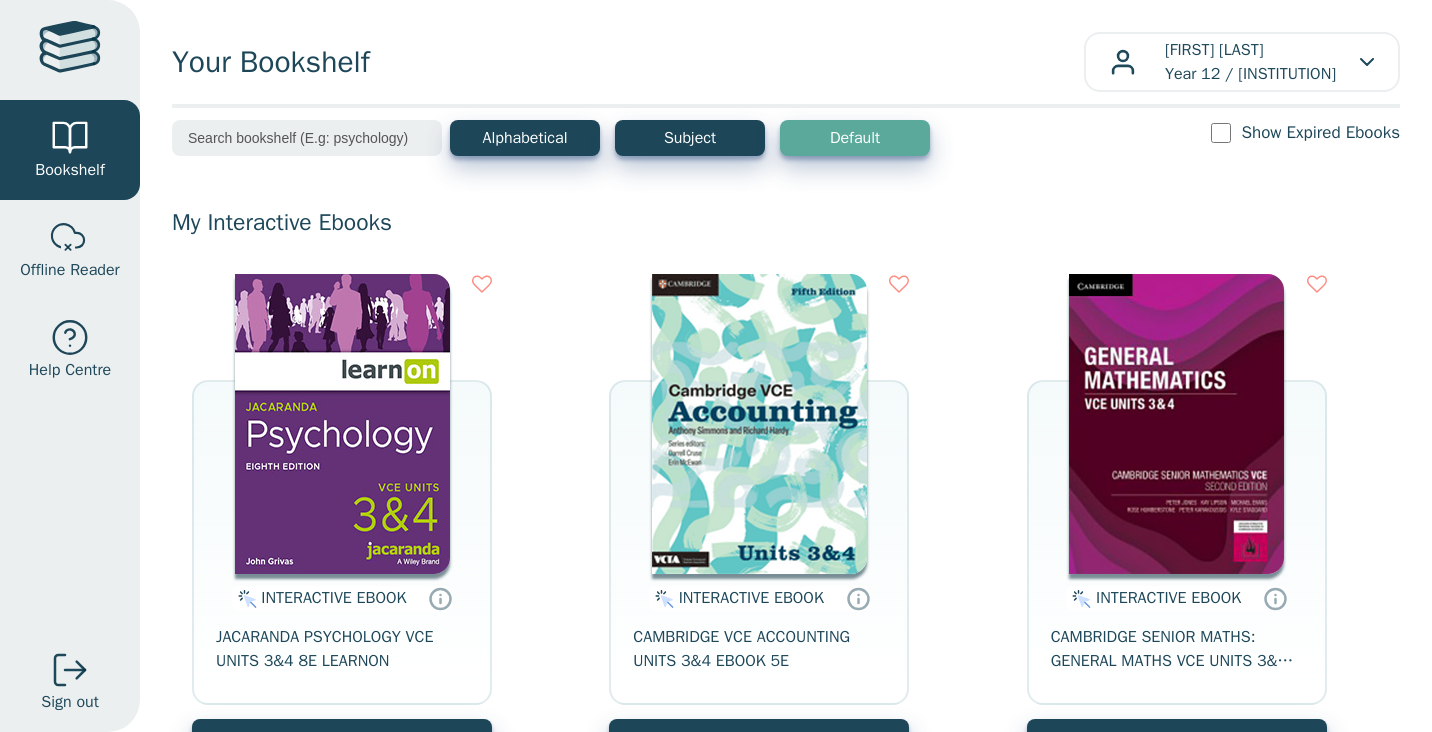 scroll, scrollTop: 0, scrollLeft: 0, axis: both 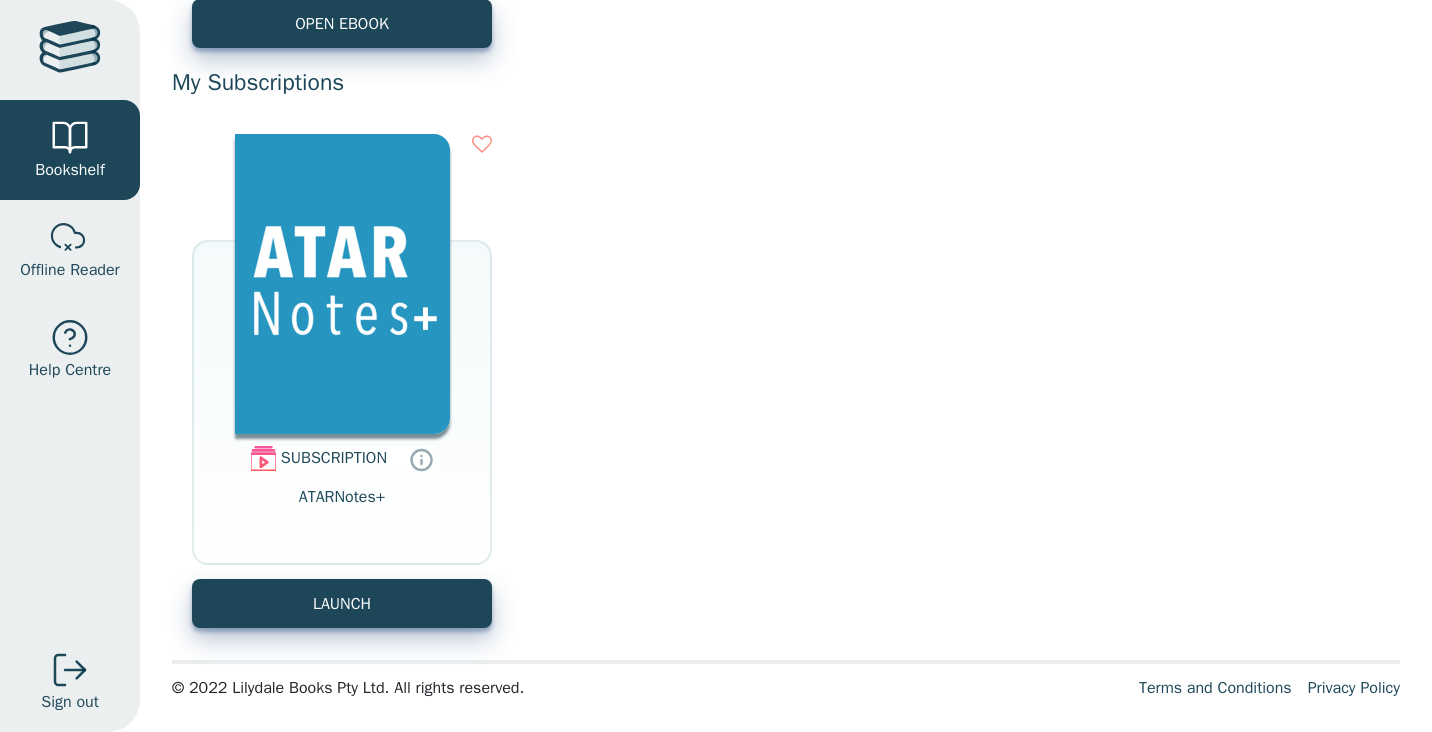 click at bounding box center [263, 458] 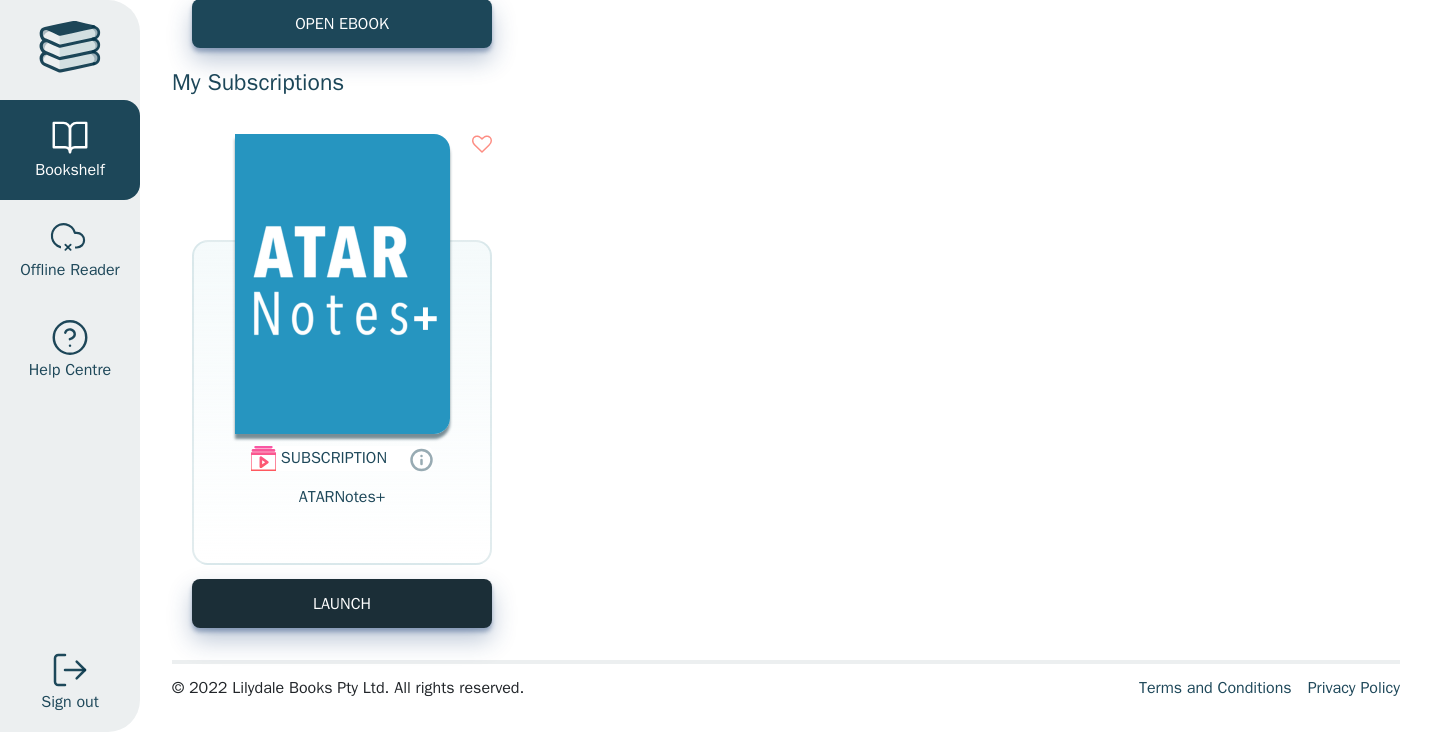 click on "LAUNCH" at bounding box center [342, 603] 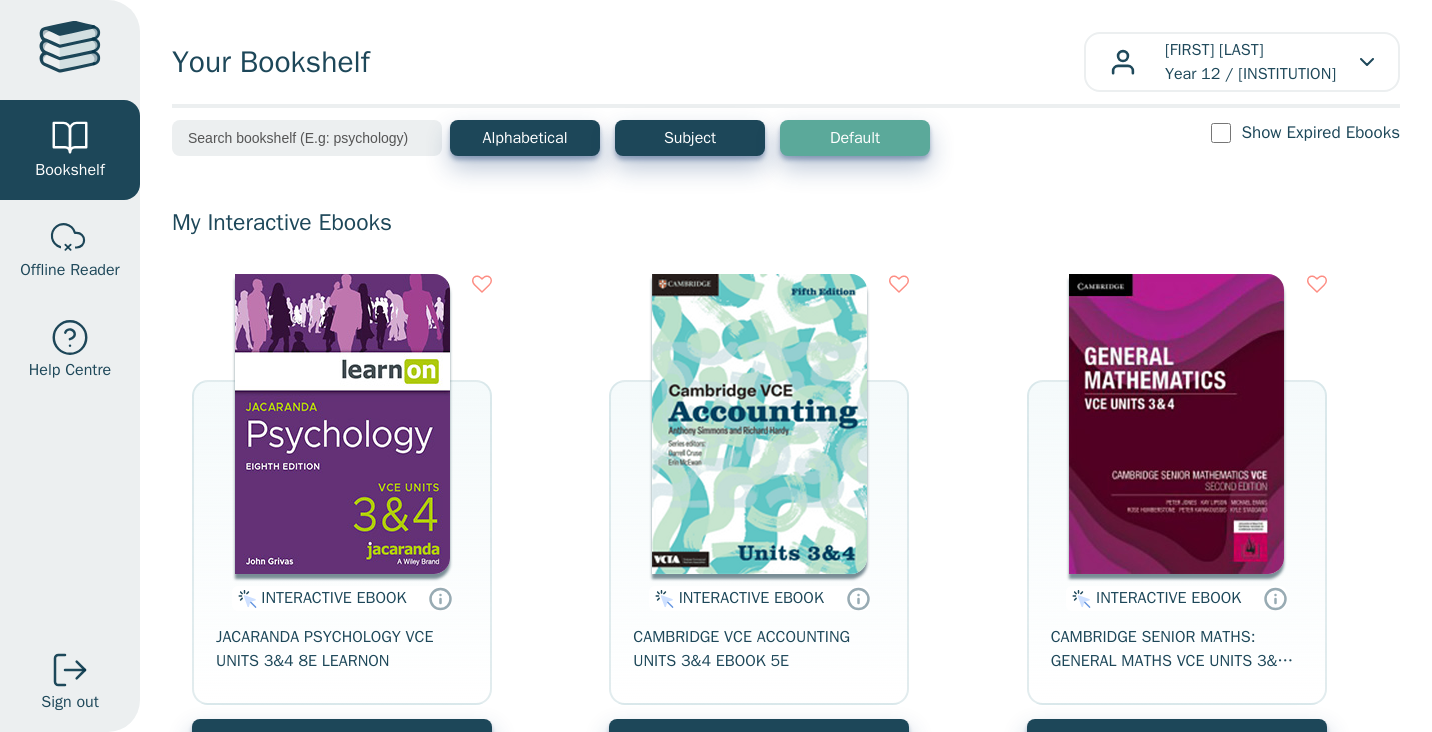 scroll, scrollTop: 0, scrollLeft: 0, axis: both 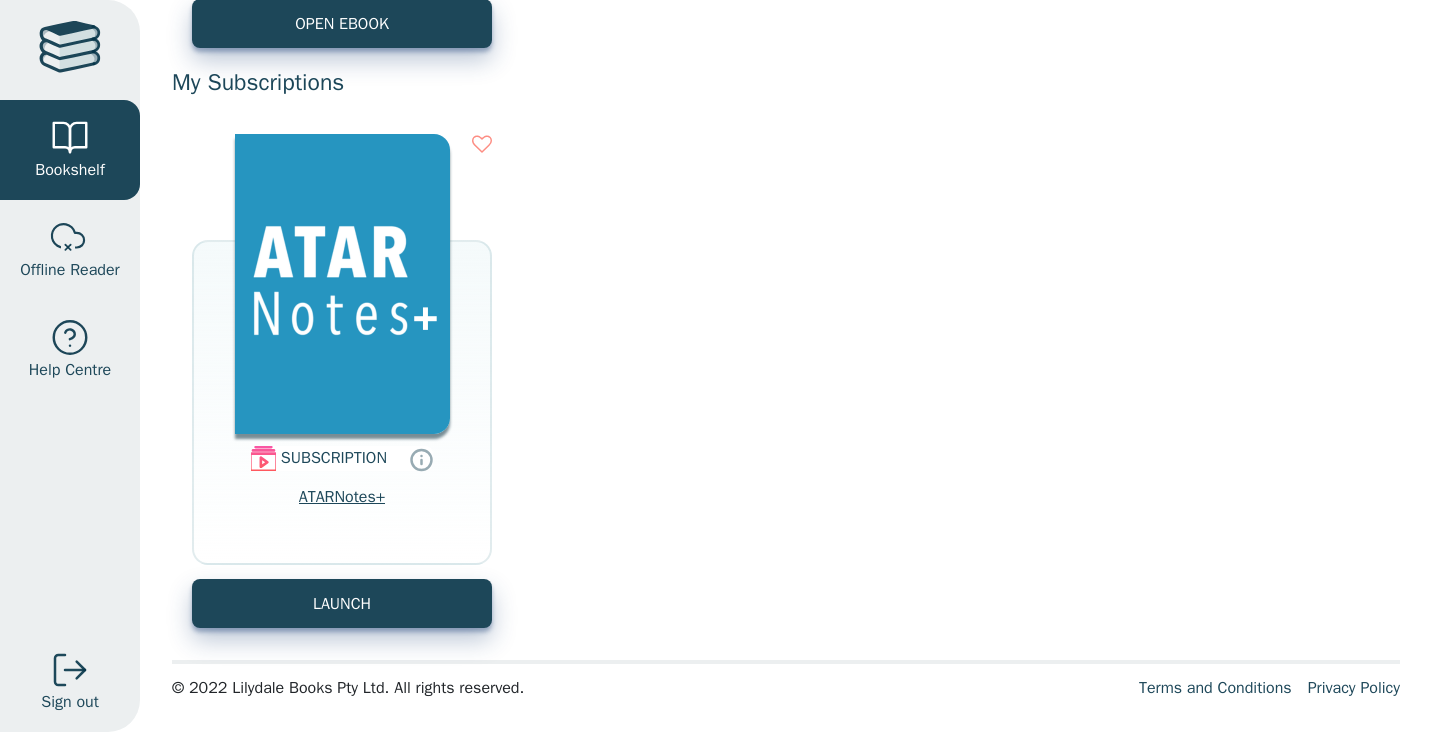 click on "ATARNotes+" at bounding box center [342, 509] 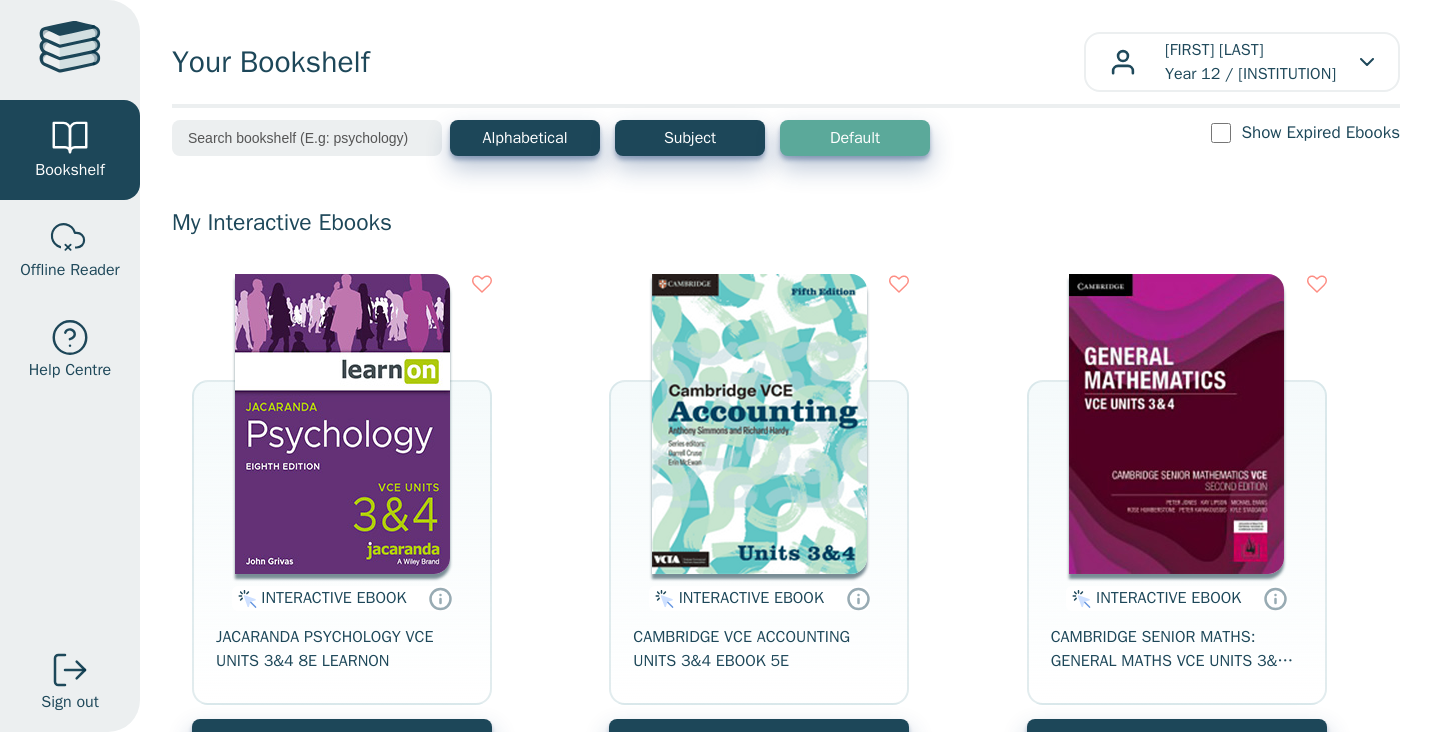 scroll, scrollTop: 0, scrollLeft: 0, axis: both 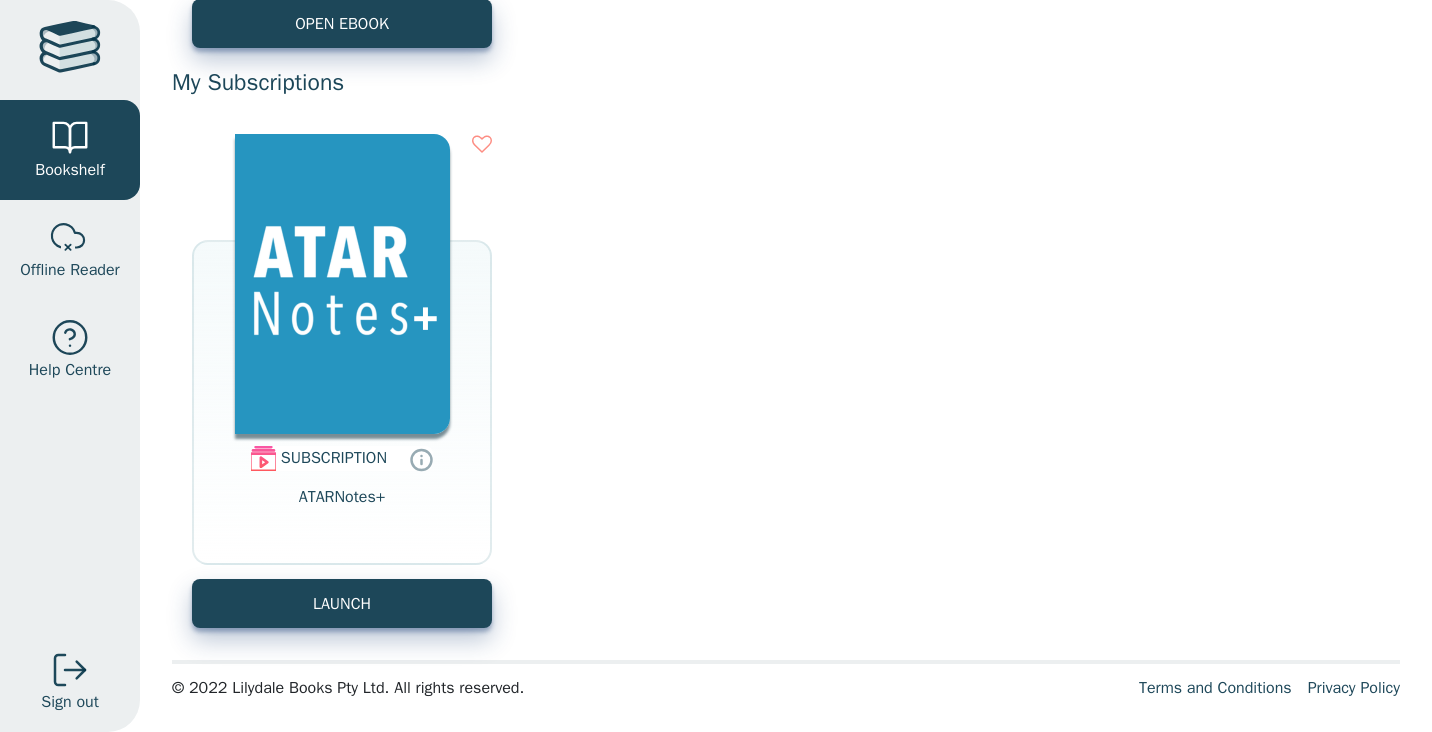click at bounding box center (263, 458) 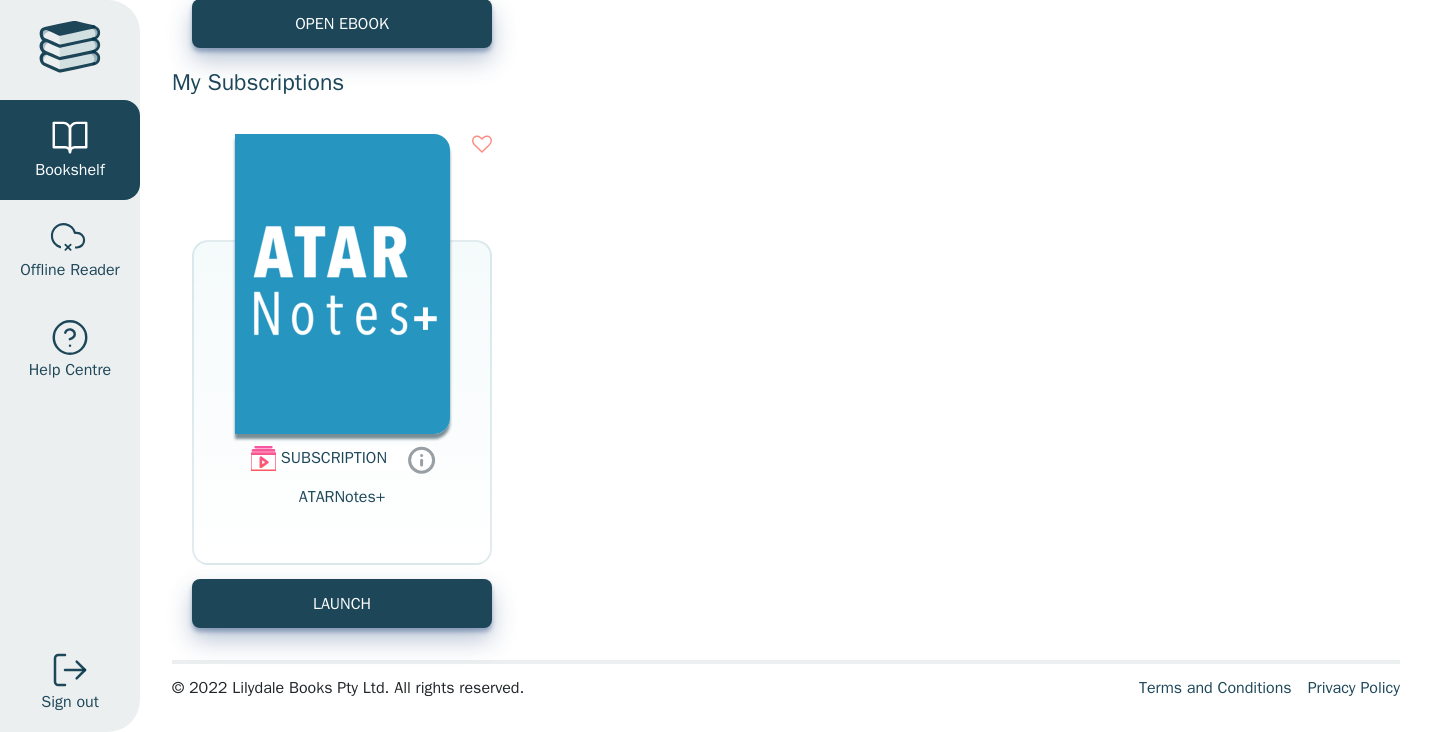 click 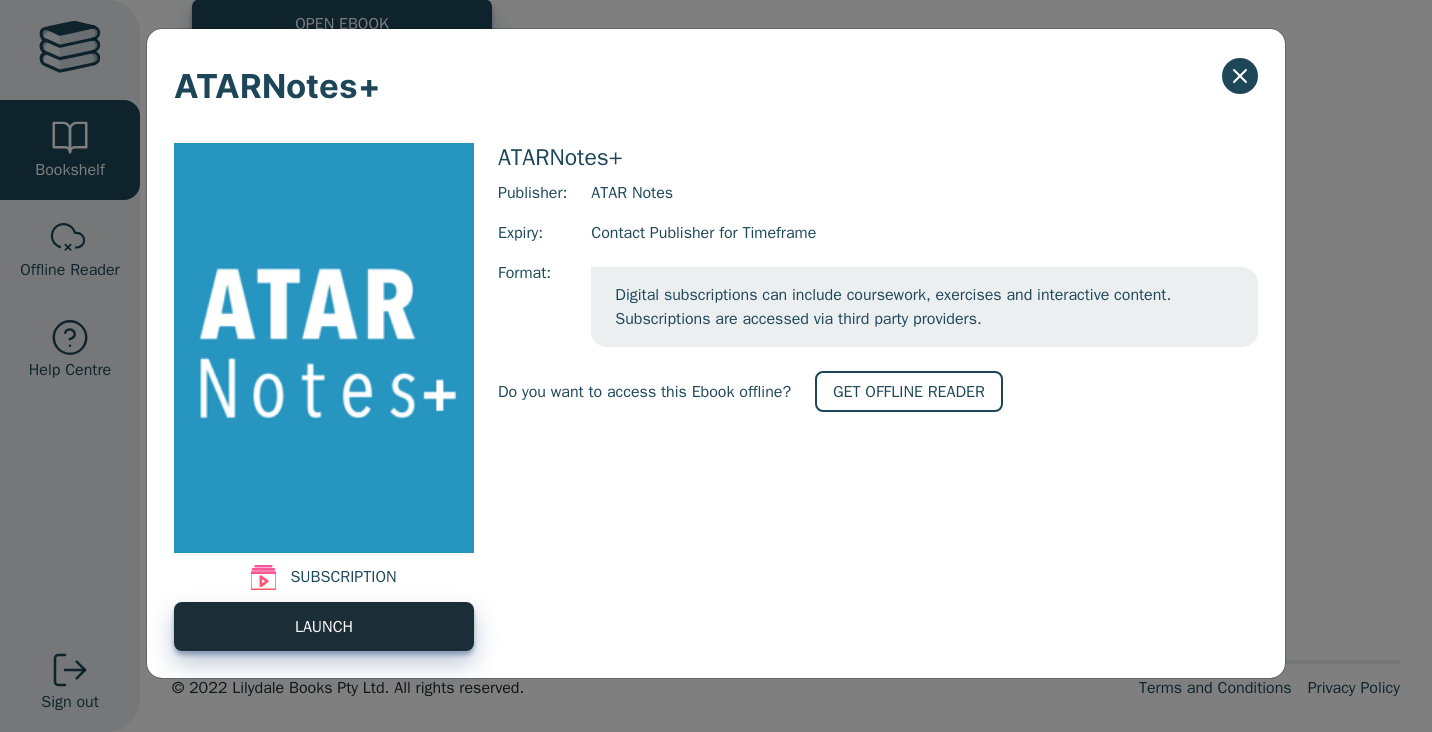 click on "LAUNCH" at bounding box center (324, 626) 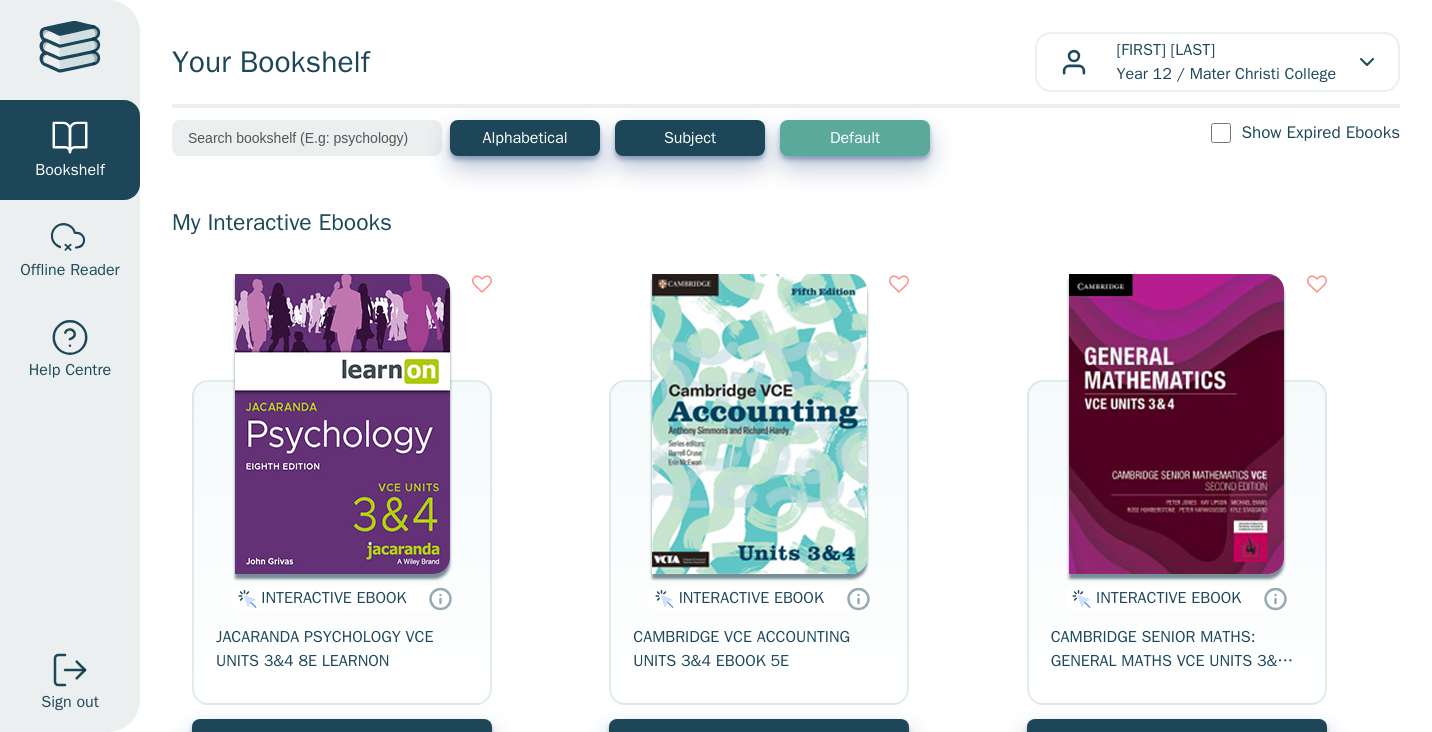scroll, scrollTop: 0, scrollLeft: 0, axis: both 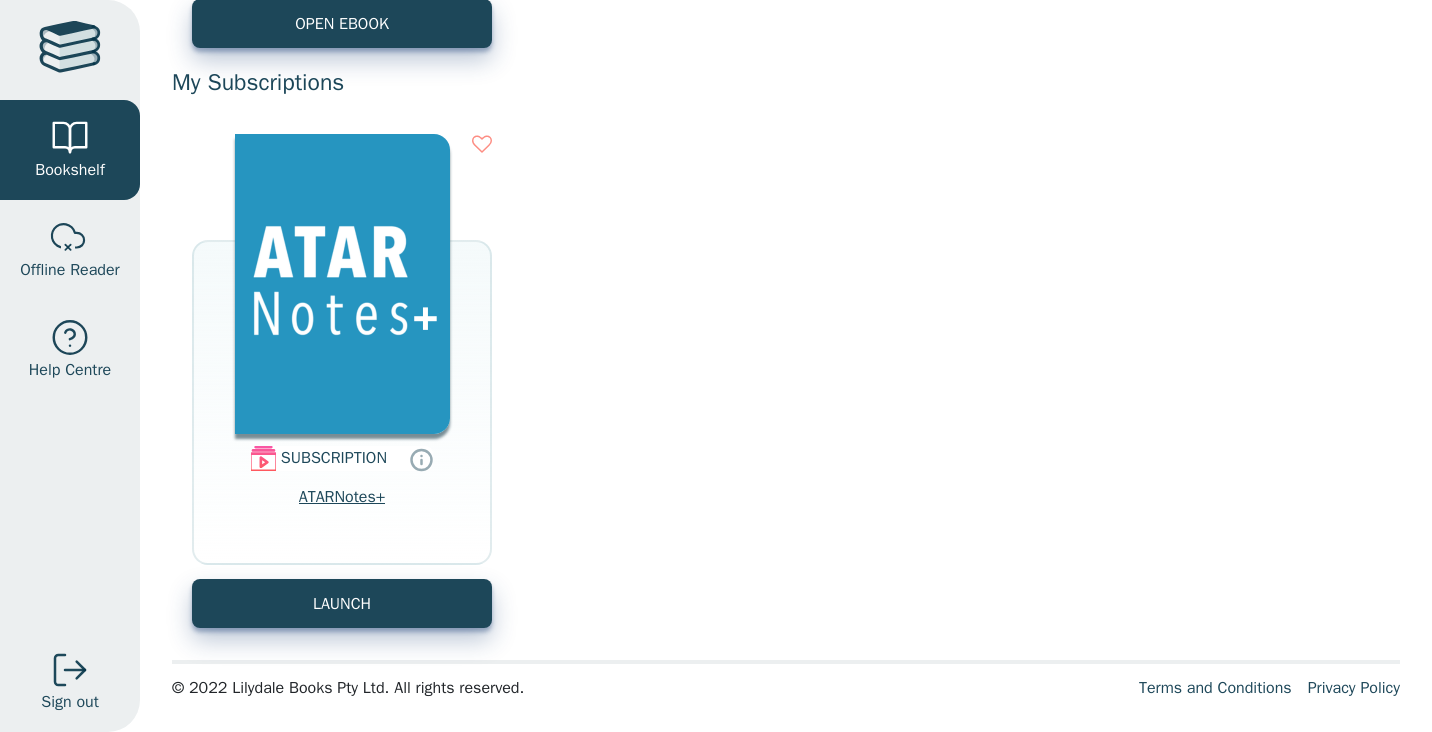 click on "ATARNotes+" at bounding box center [342, 509] 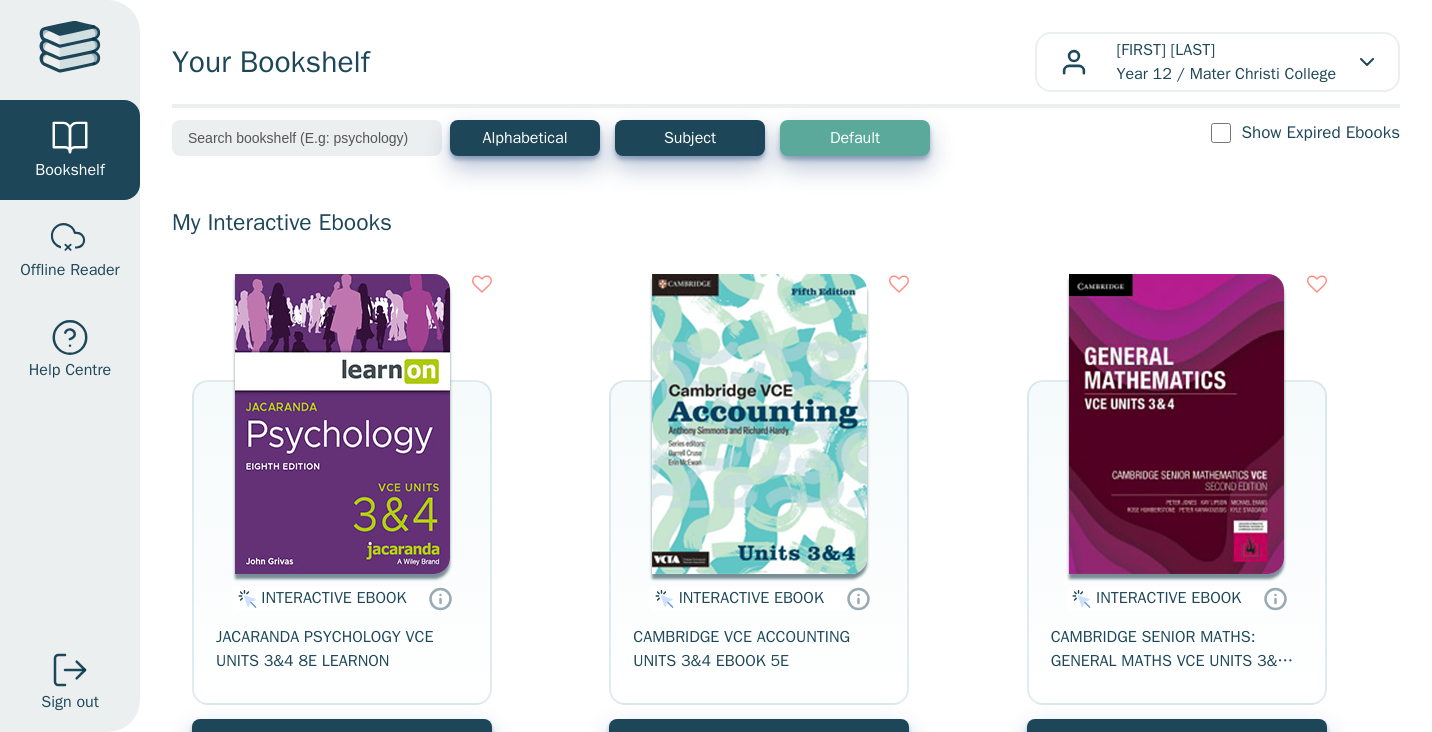 scroll, scrollTop: 0, scrollLeft: 0, axis: both 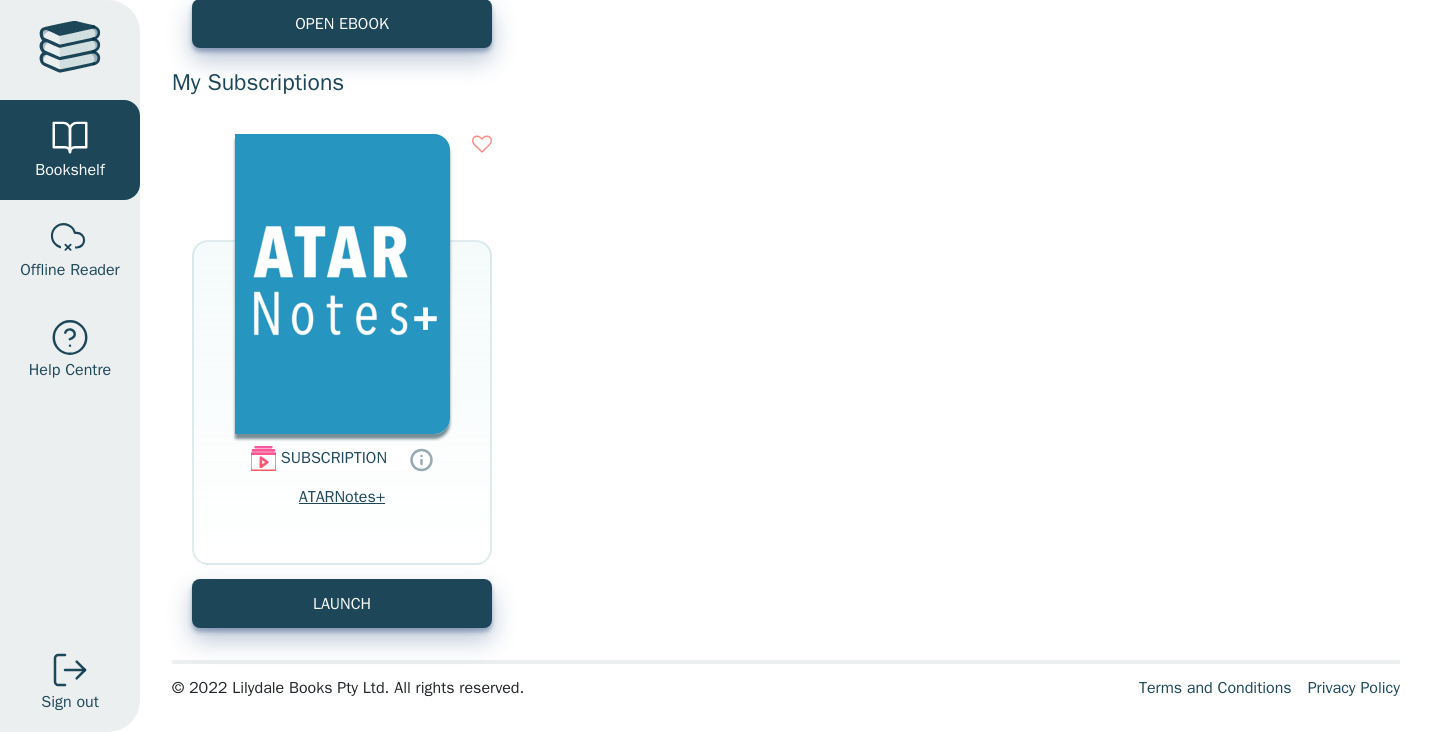 click on "ATARNotes+" at bounding box center (342, 509) 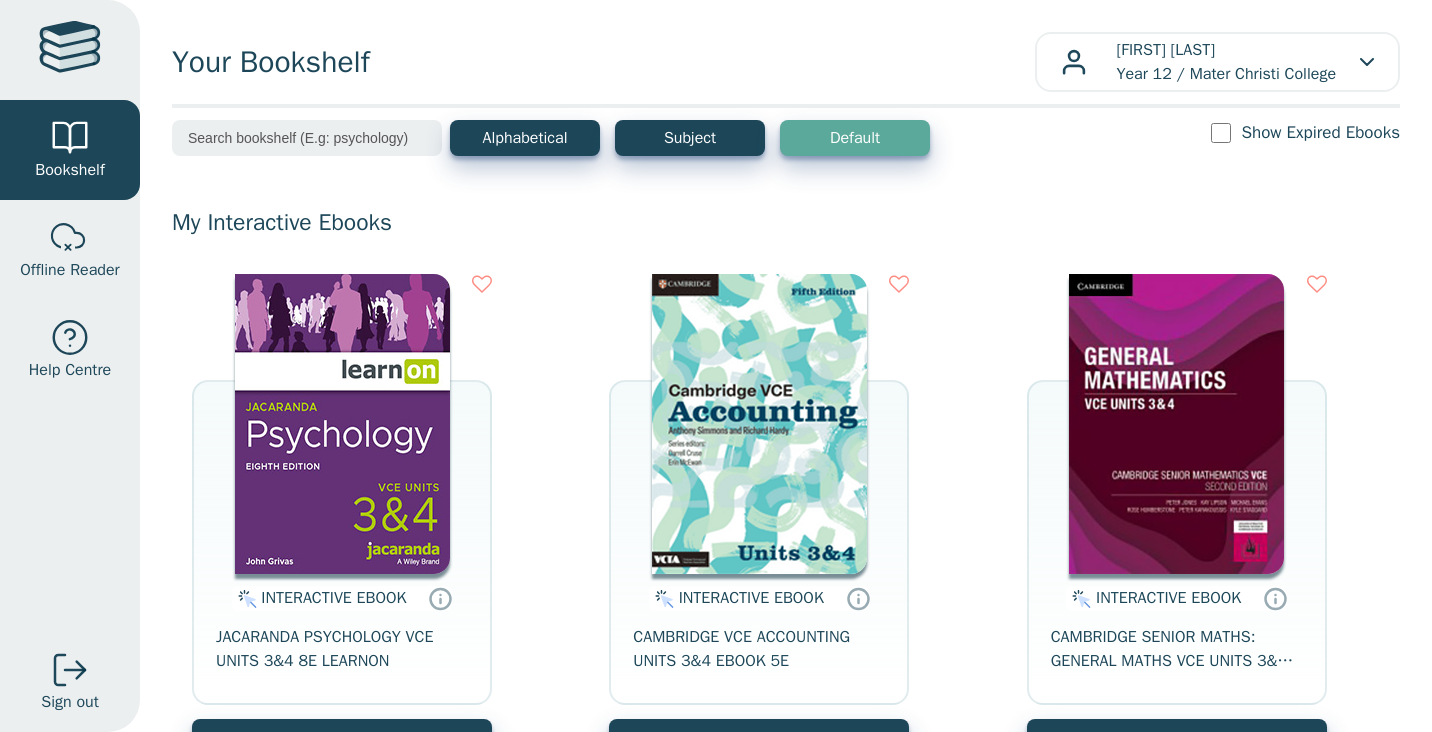scroll, scrollTop: 0, scrollLeft: 0, axis: both 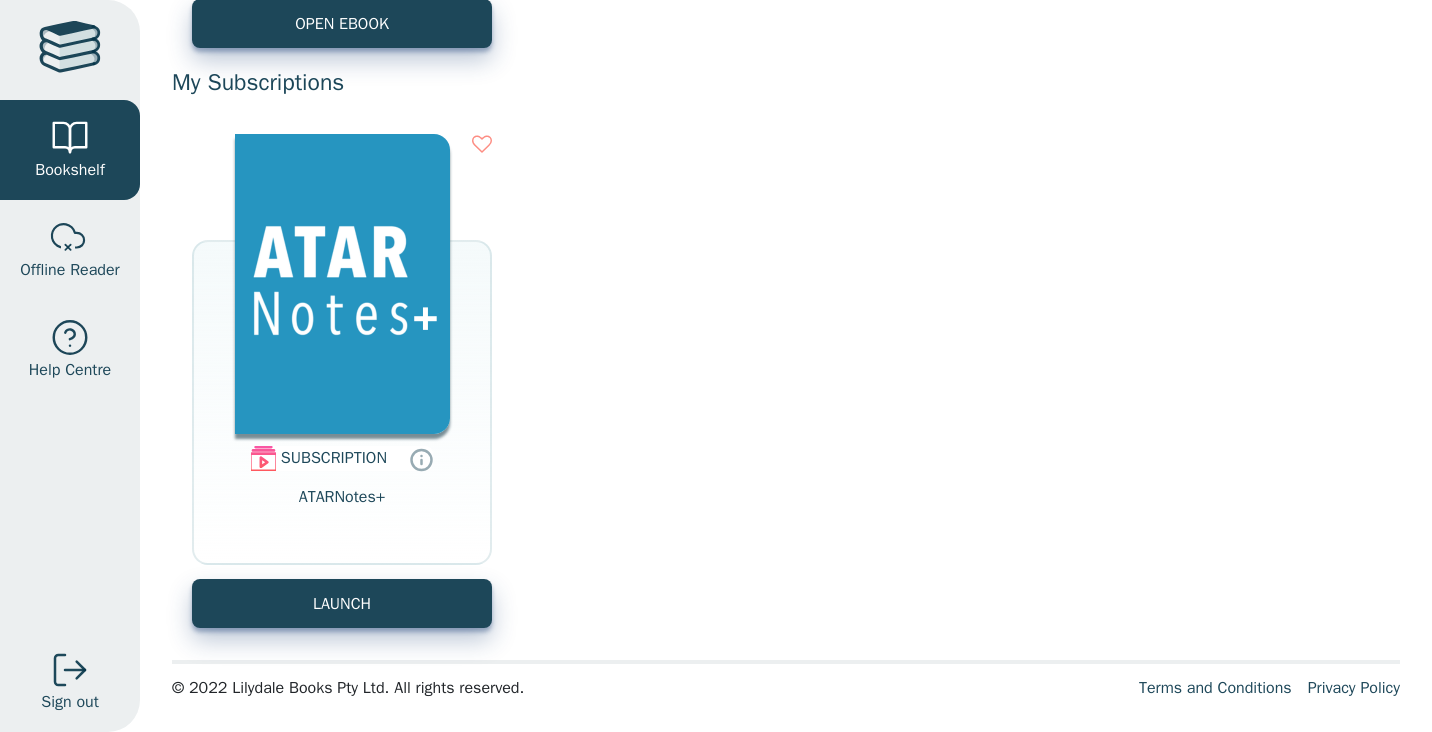 click at bounding box center (263, 458) 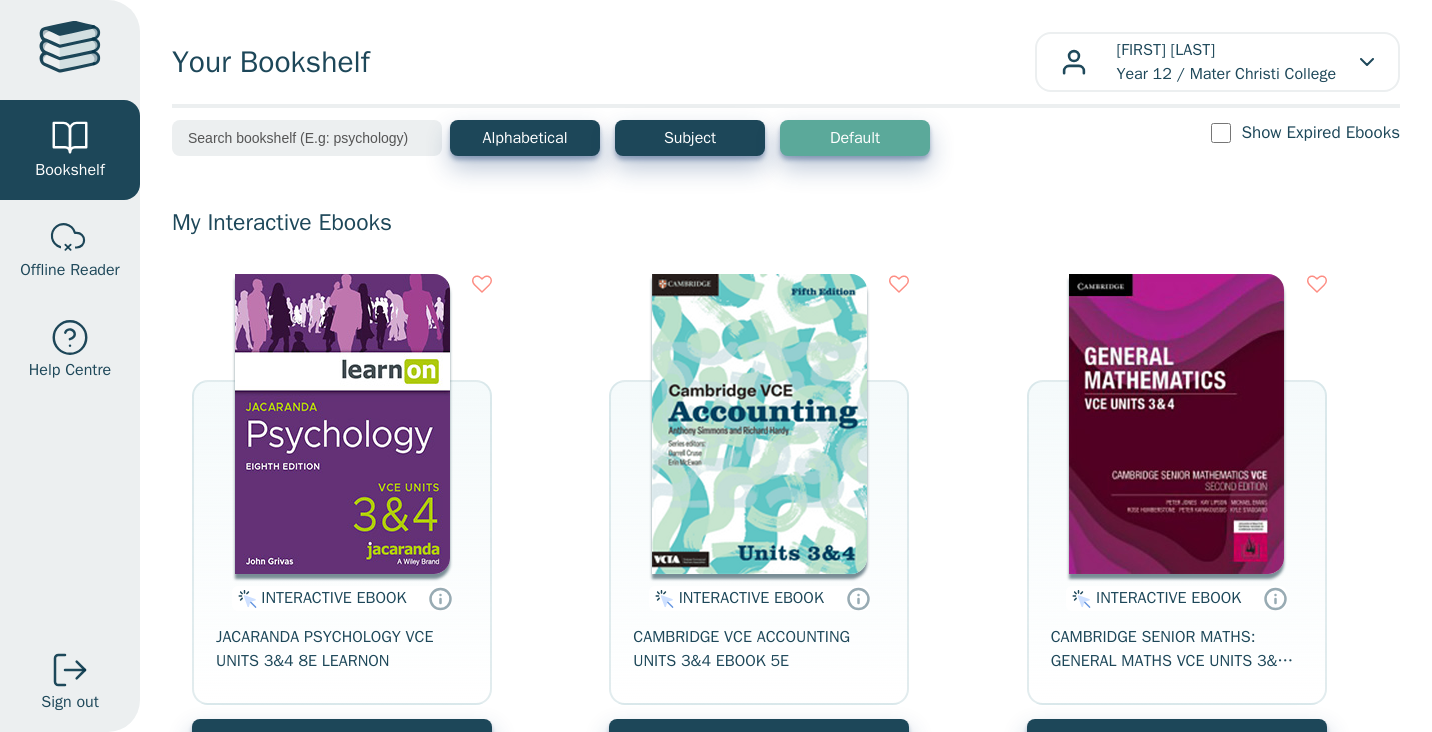 scroll, scrollTop: 0, scrollLeft: 0, axis: both 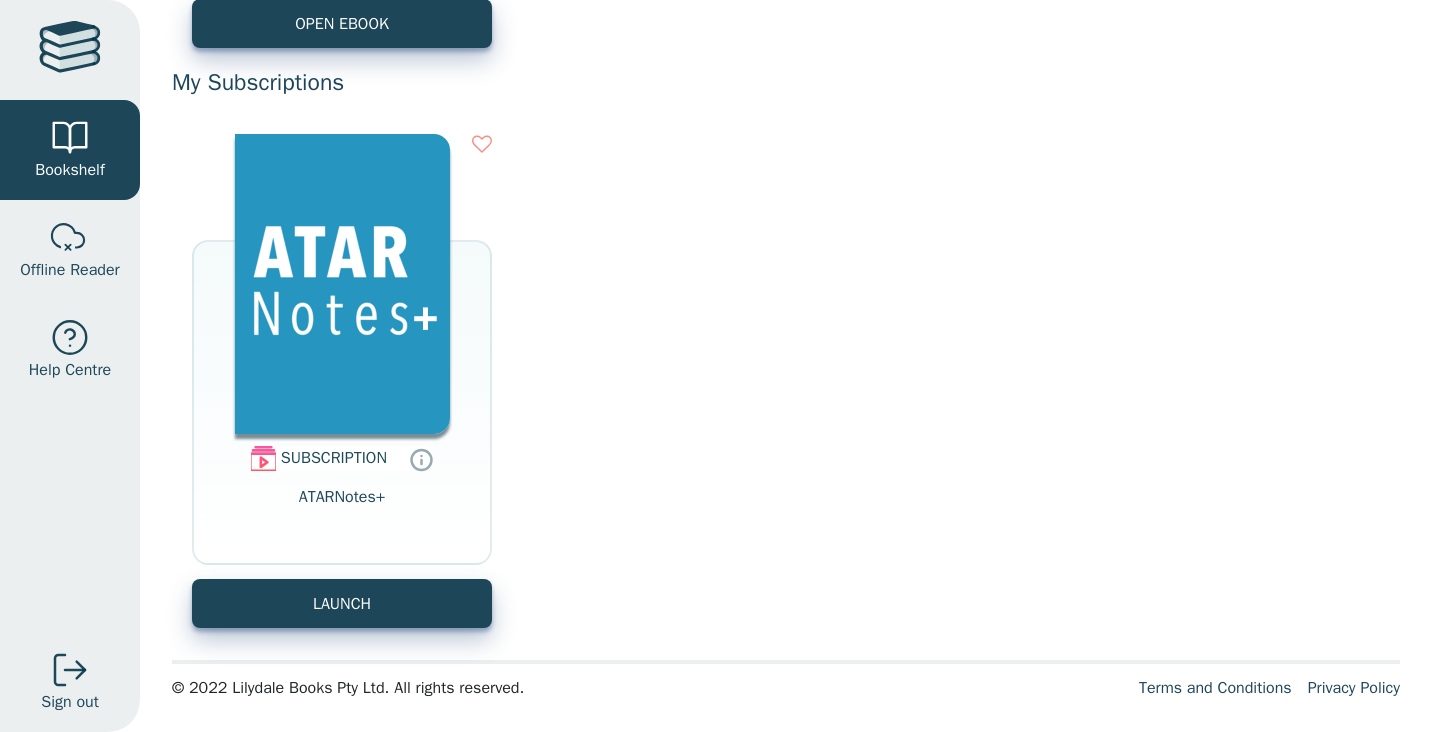 click at bounding box center [342, 284] 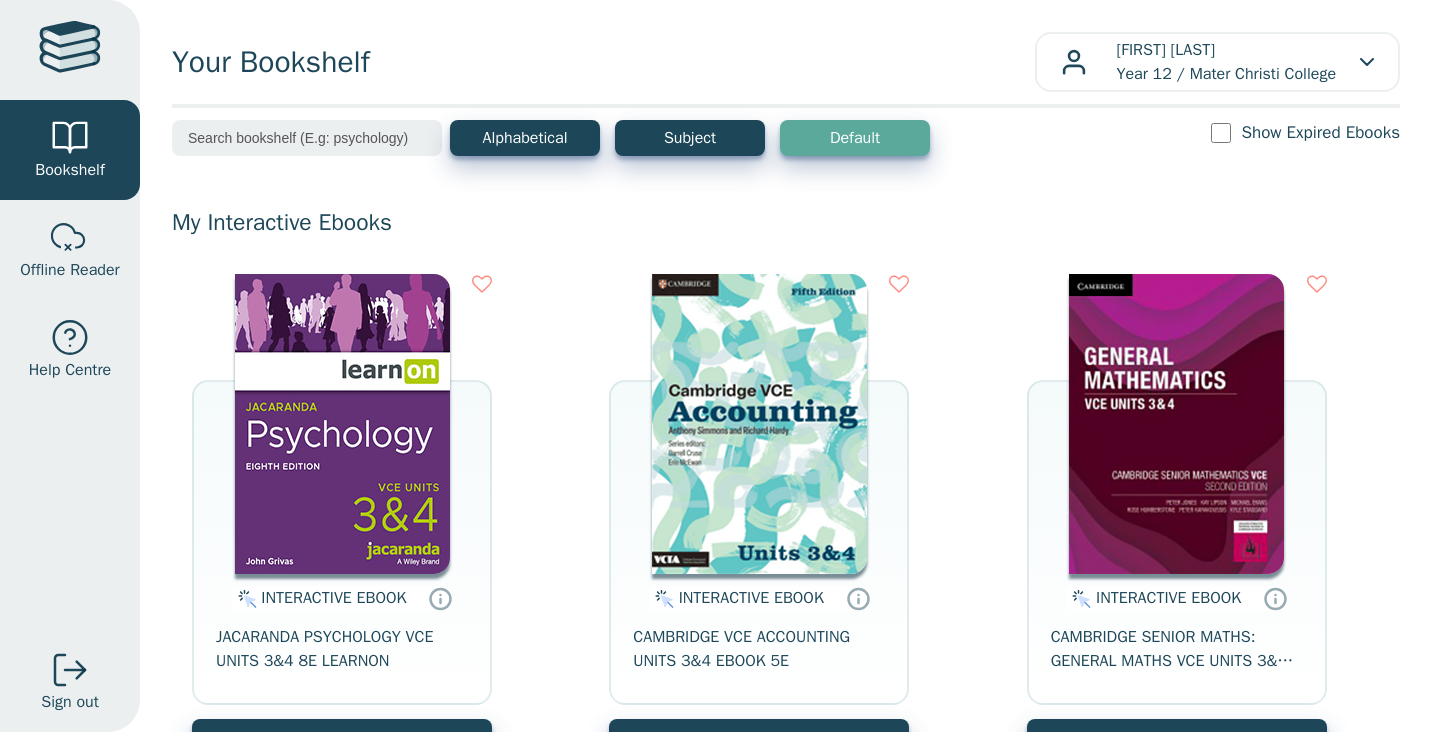 scroll, scrollTop: 0, scrollLeft: 0, axis: both 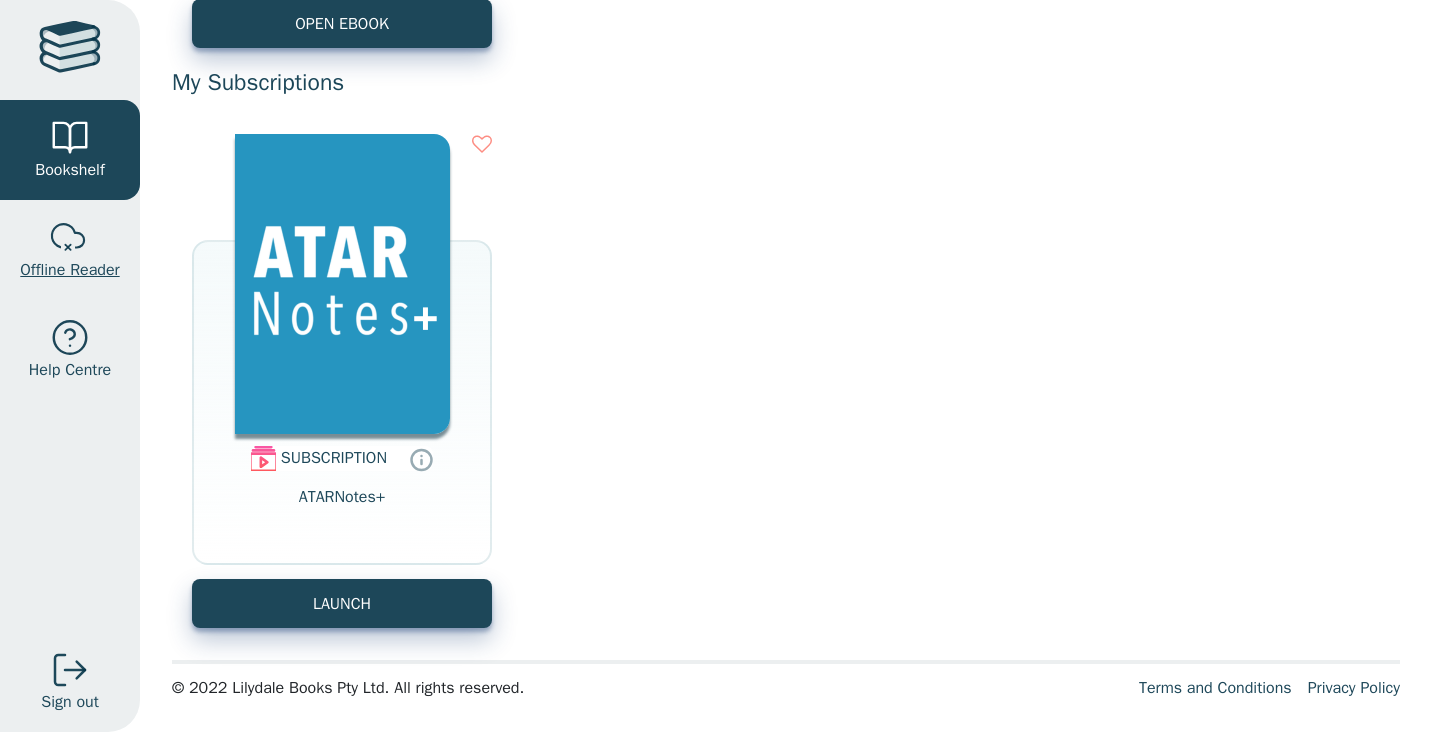 click at bounding box center [70, 238] 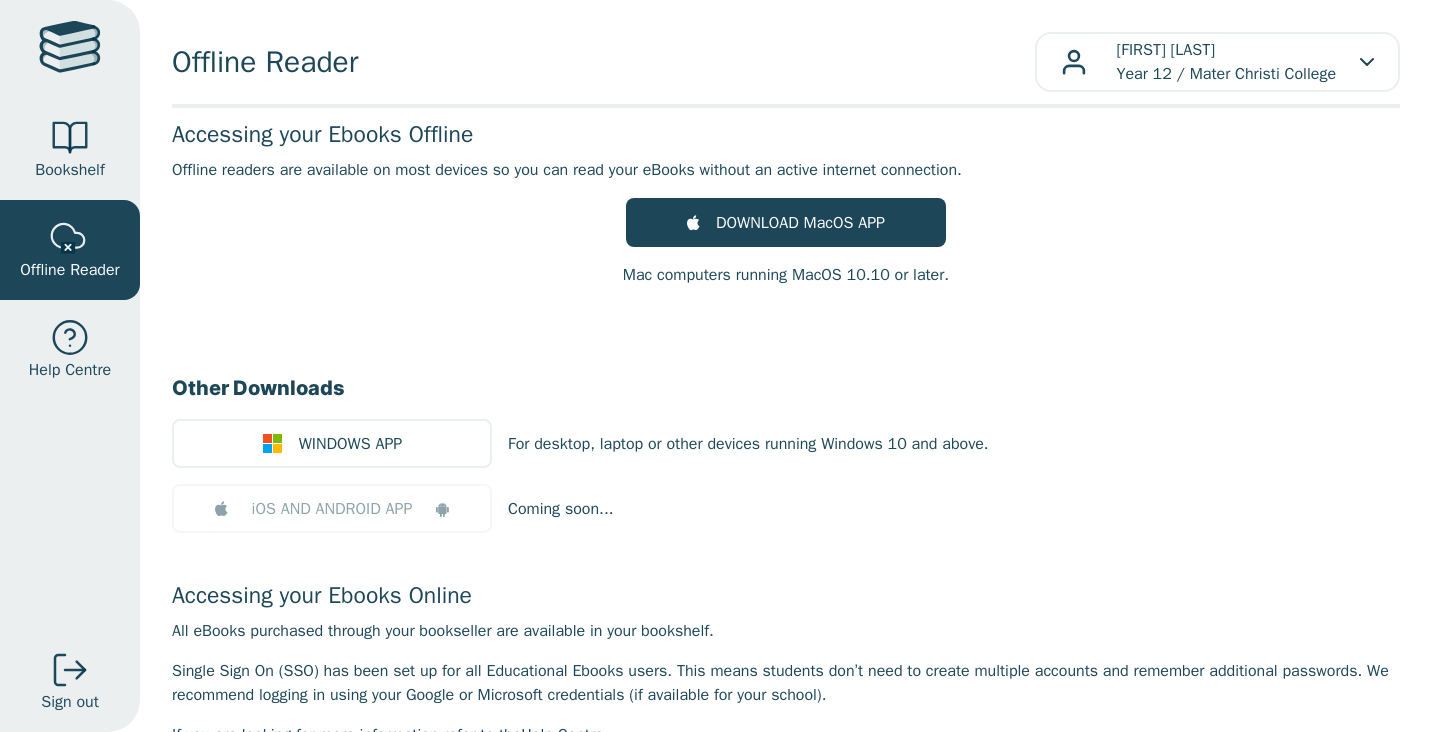 scroll, scrollTop: 0, scrollLeft: 0, axis: both 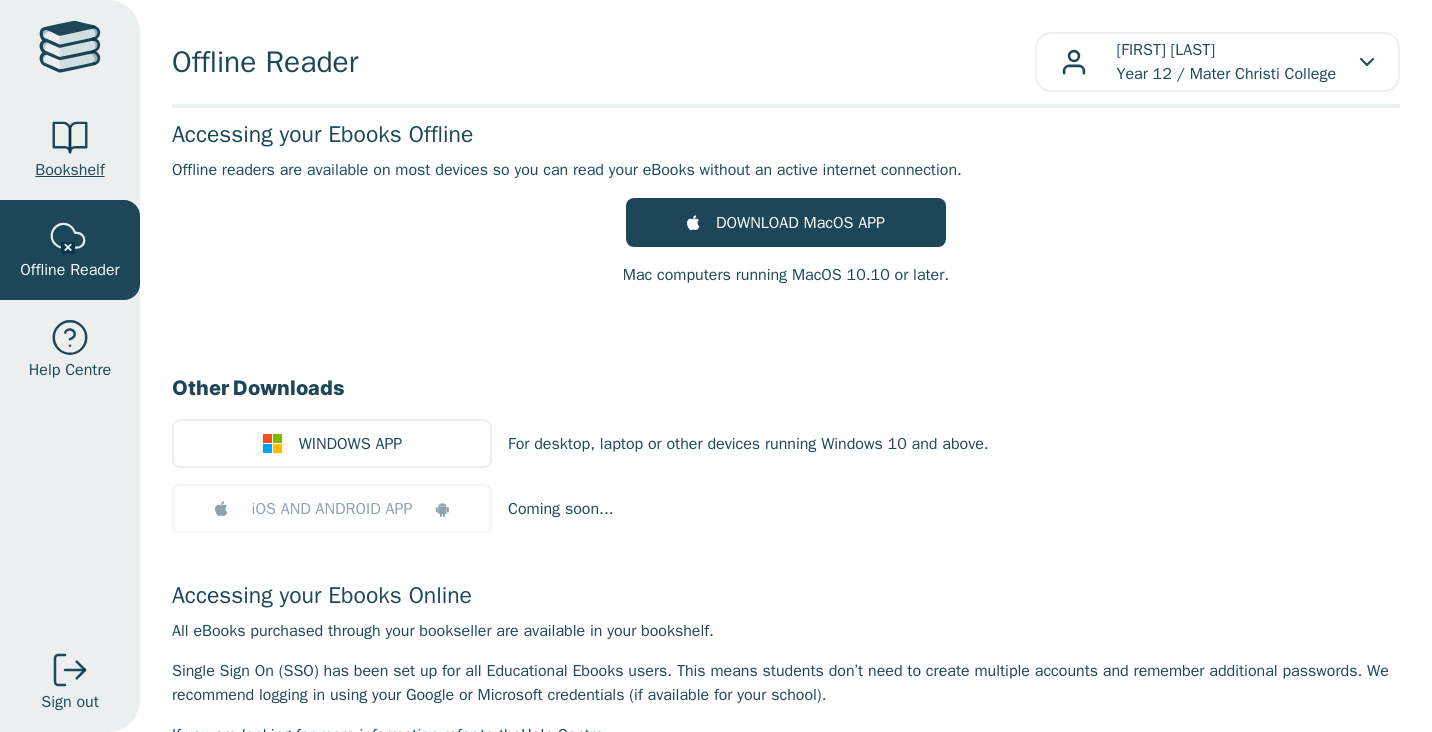 click on "Bookshelf" at bounding box center [69, 170] 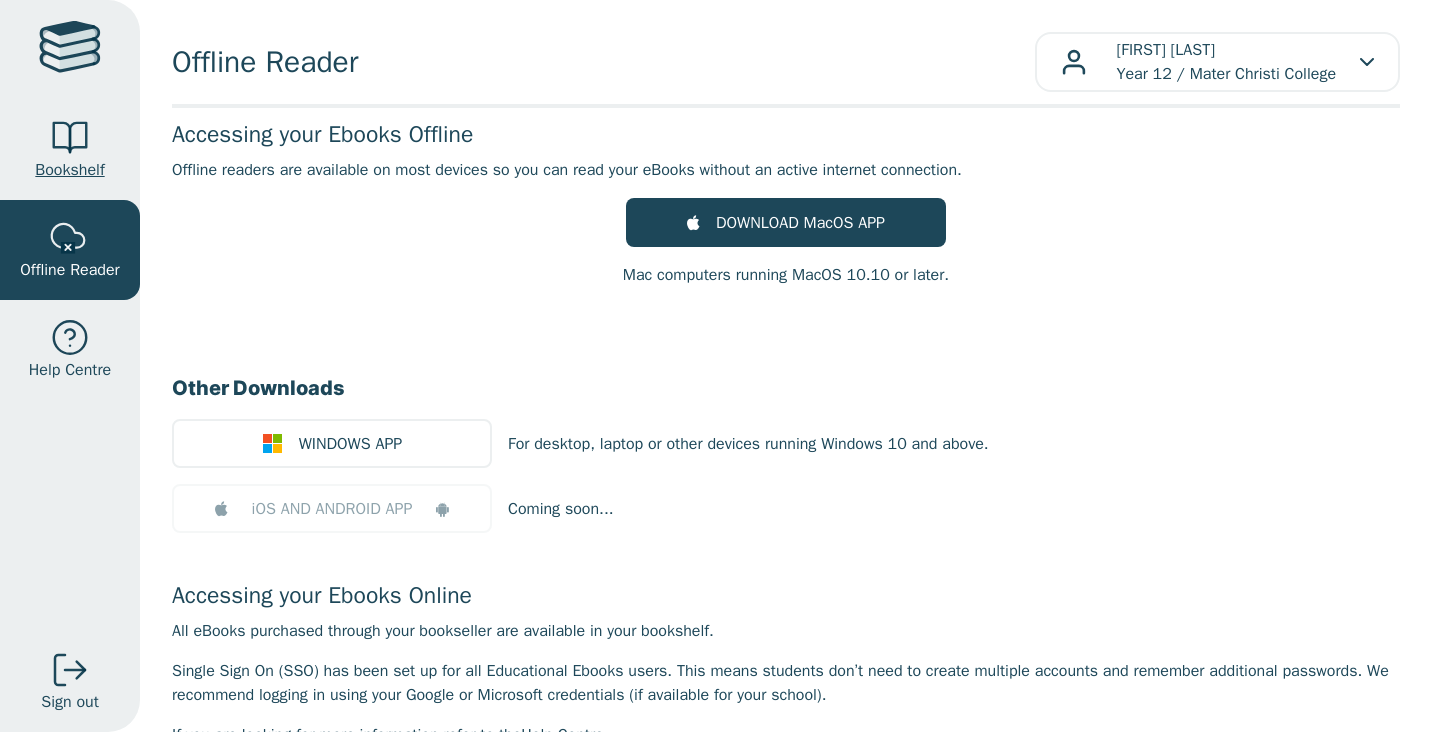 click on "Bookshelf" at bounding box center (69, 170) 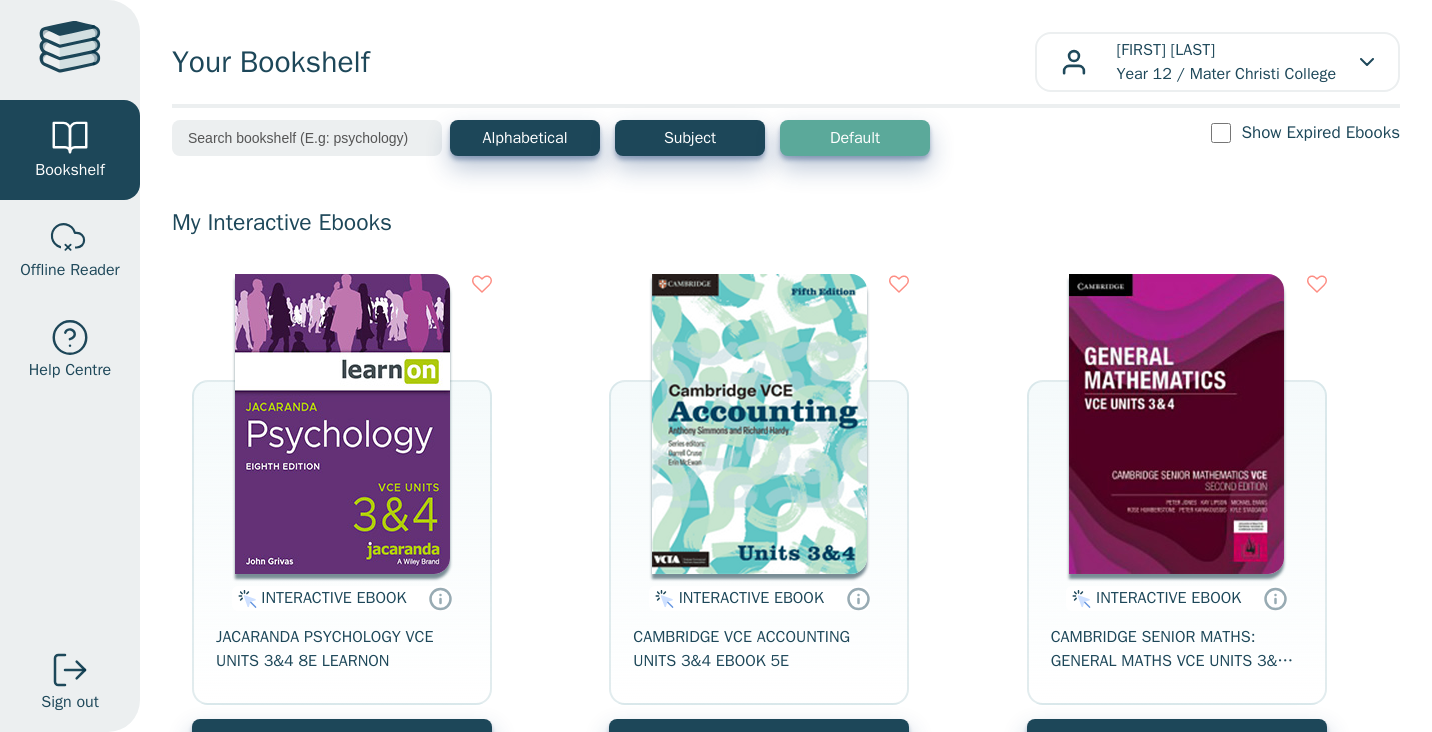 scroll, scrollTop: 0, scrollLeft: 0, axis: both 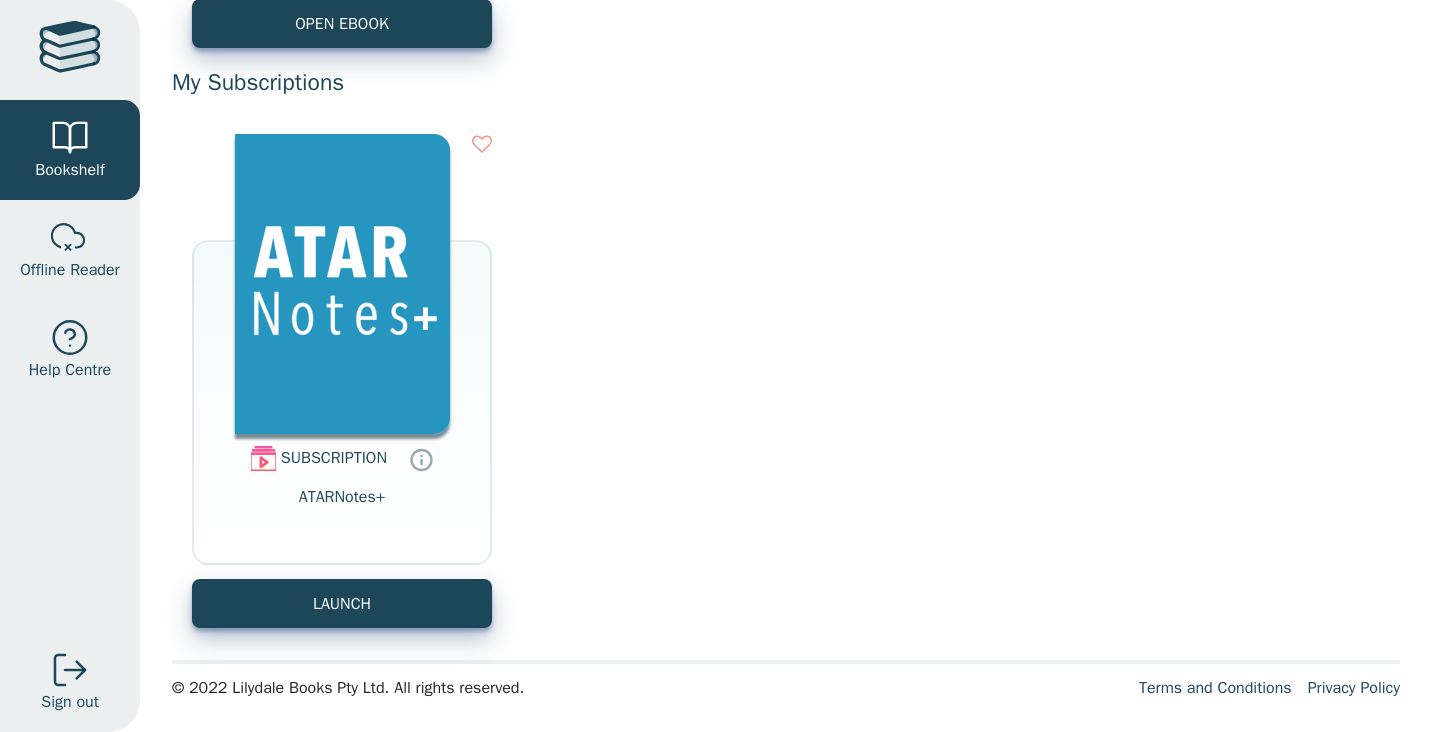click on "SUBSCRIPTION
ATARNotes+" at bounding box center (342, 506) 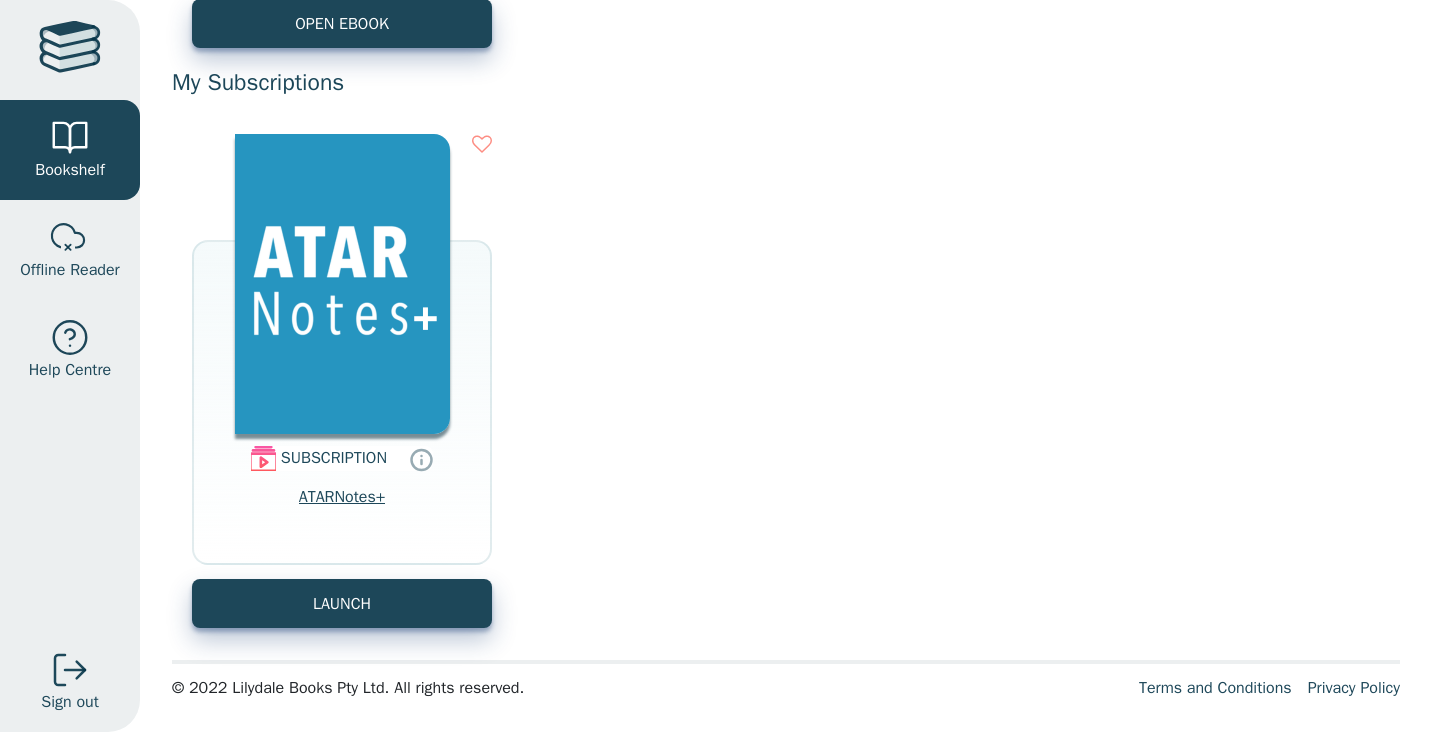 click on "ATARNotes+" at bounding box center [342, 509] 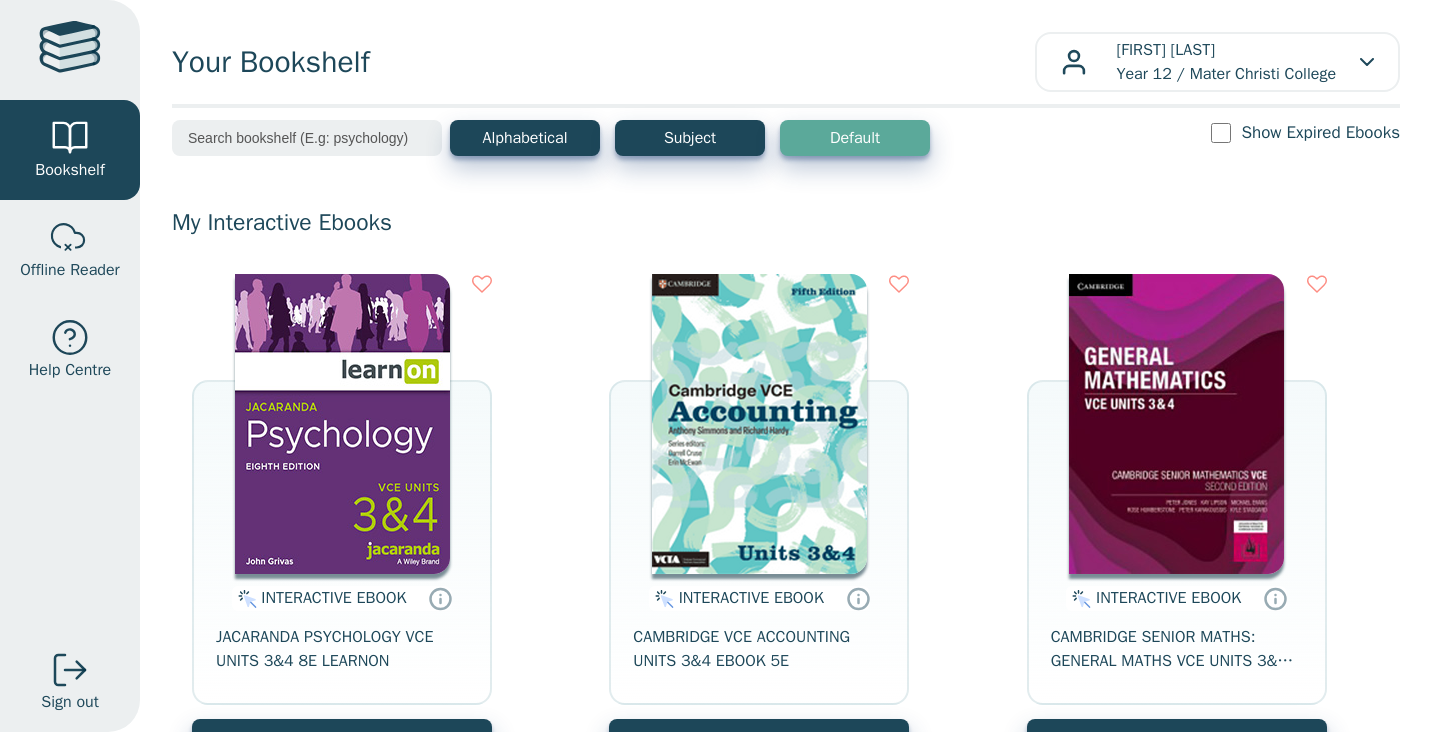 scroll, scrollTop: 0, scrollLeft: 0, axis: both 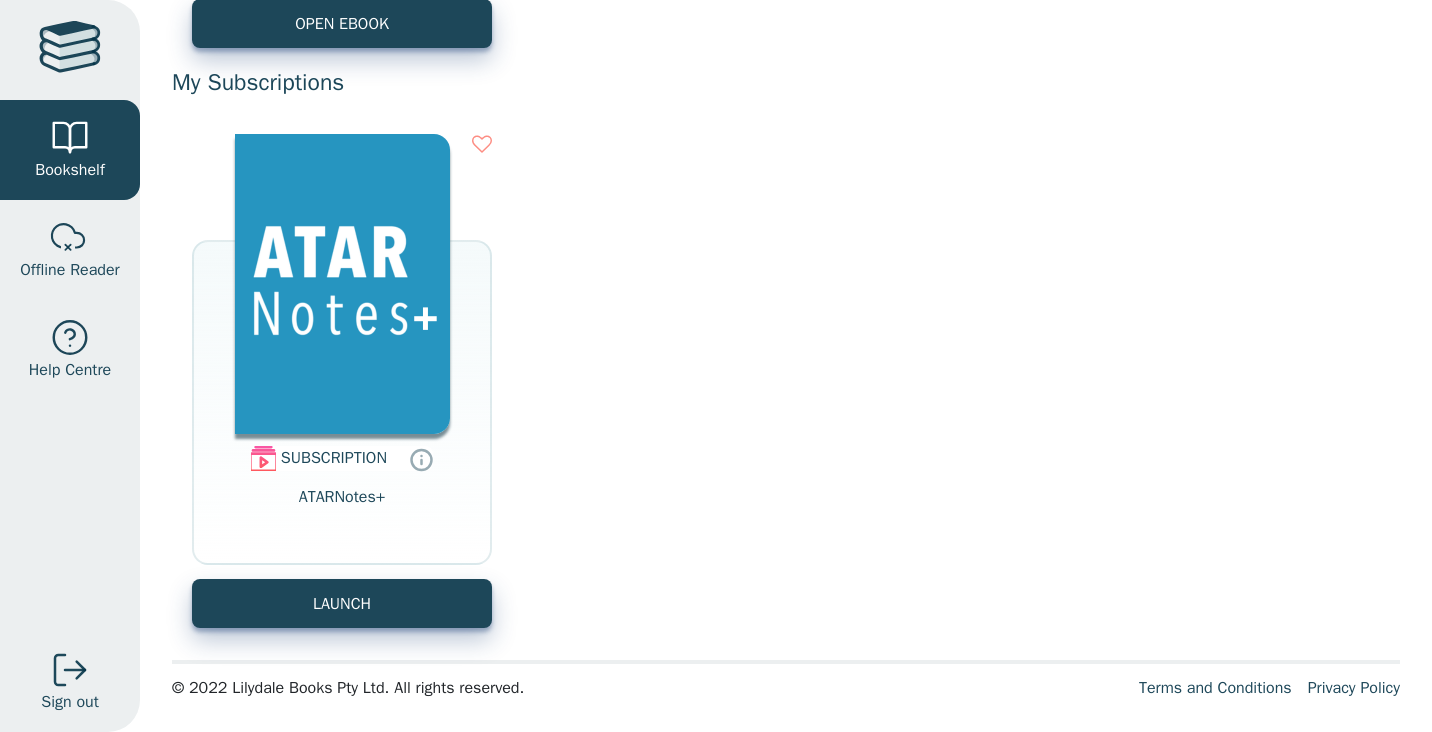 click on "SUBSCRIPTION" at bounding box center (334, 458) 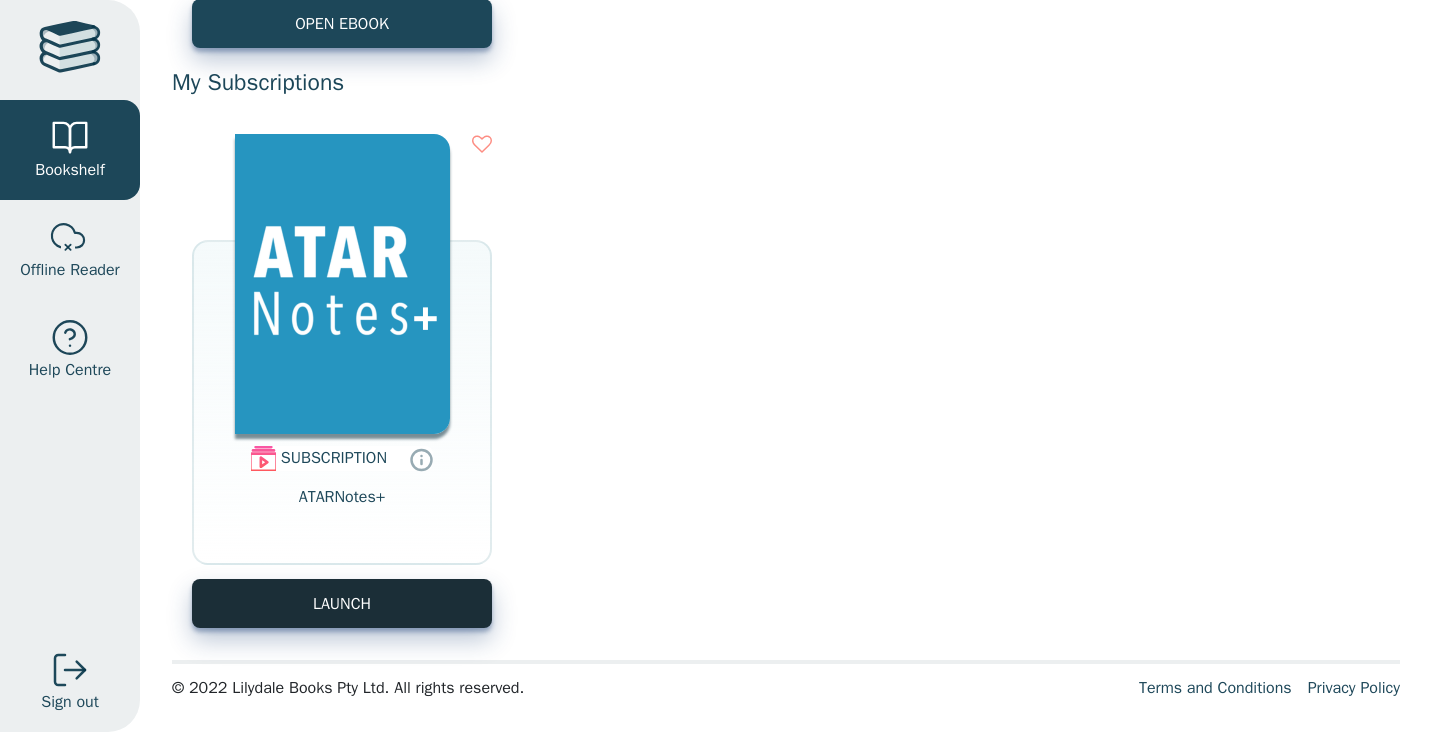 click on "LAUNCH" at bounding box center [342, 603] 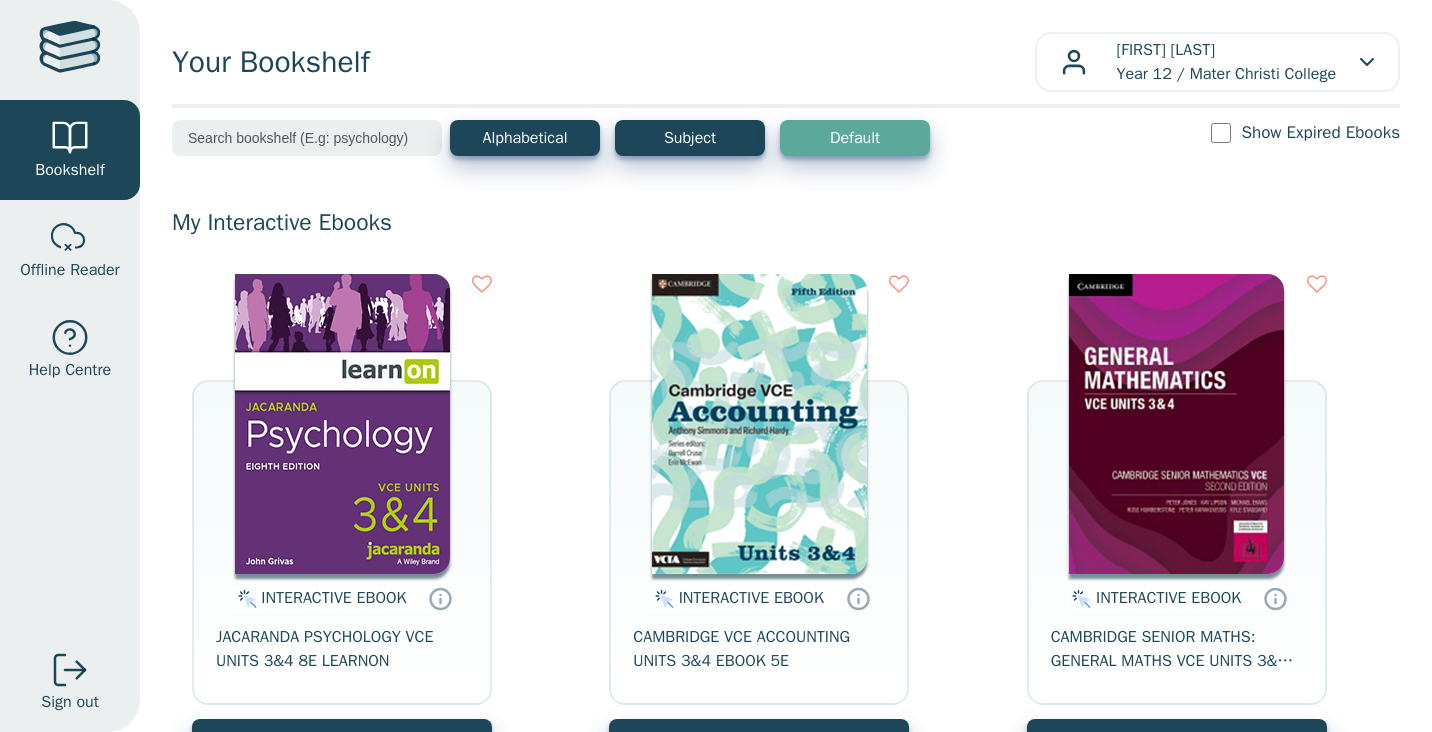 scroll, scrollTop: 0, scrollLeft: 0, axis: both 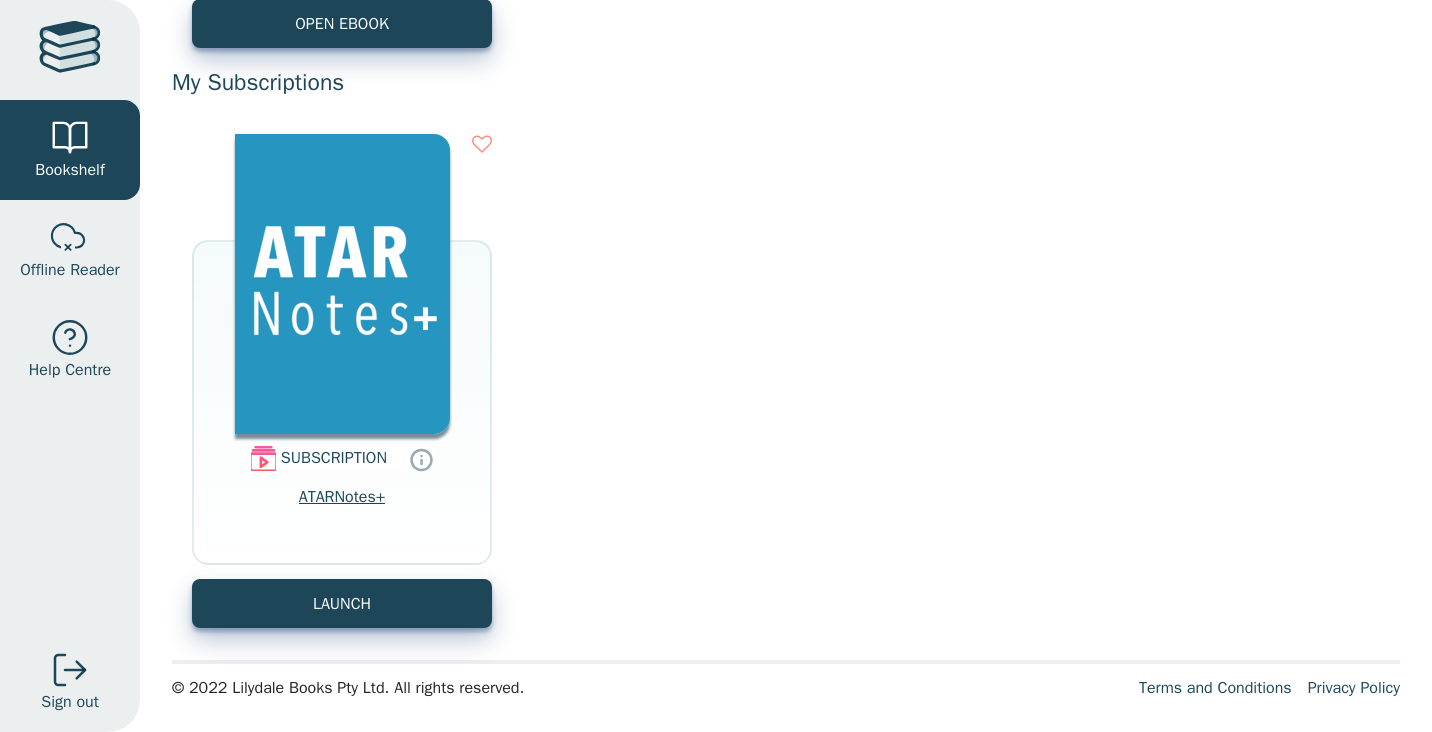 click on "ATARNotes+" at bounding box center (342, 509) 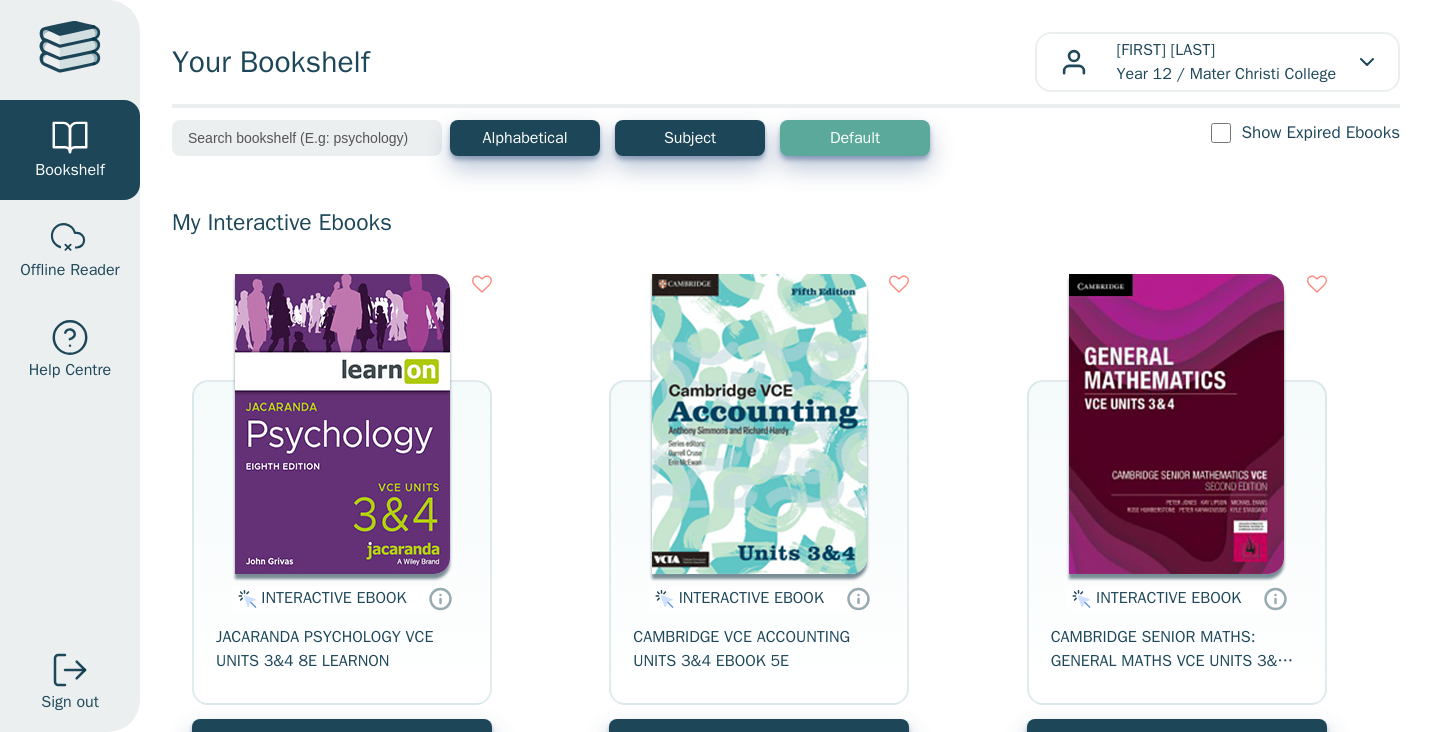 scroll, scrollTop: 0, scrollLeft: 0, axis: both 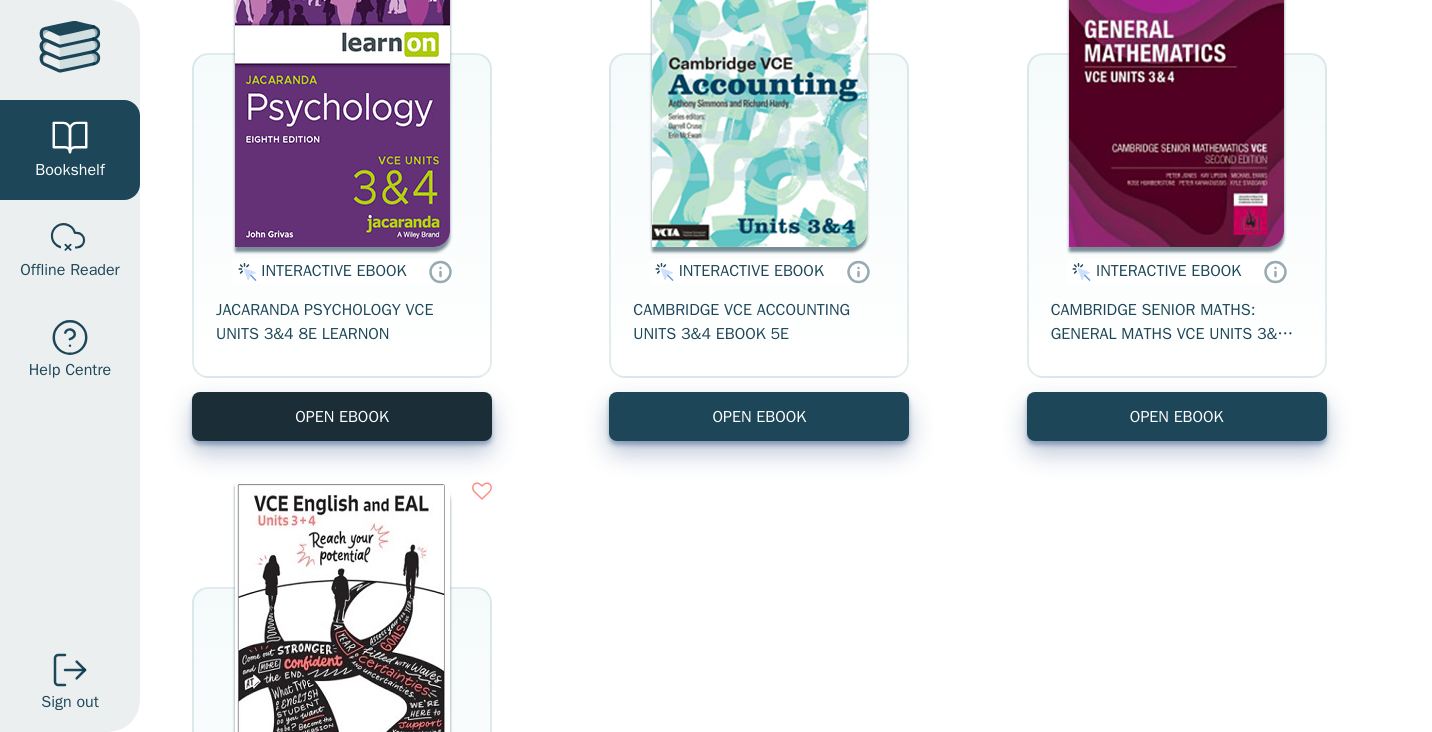 click on "OPEN EBOOK" at bounding box center [342, 416] 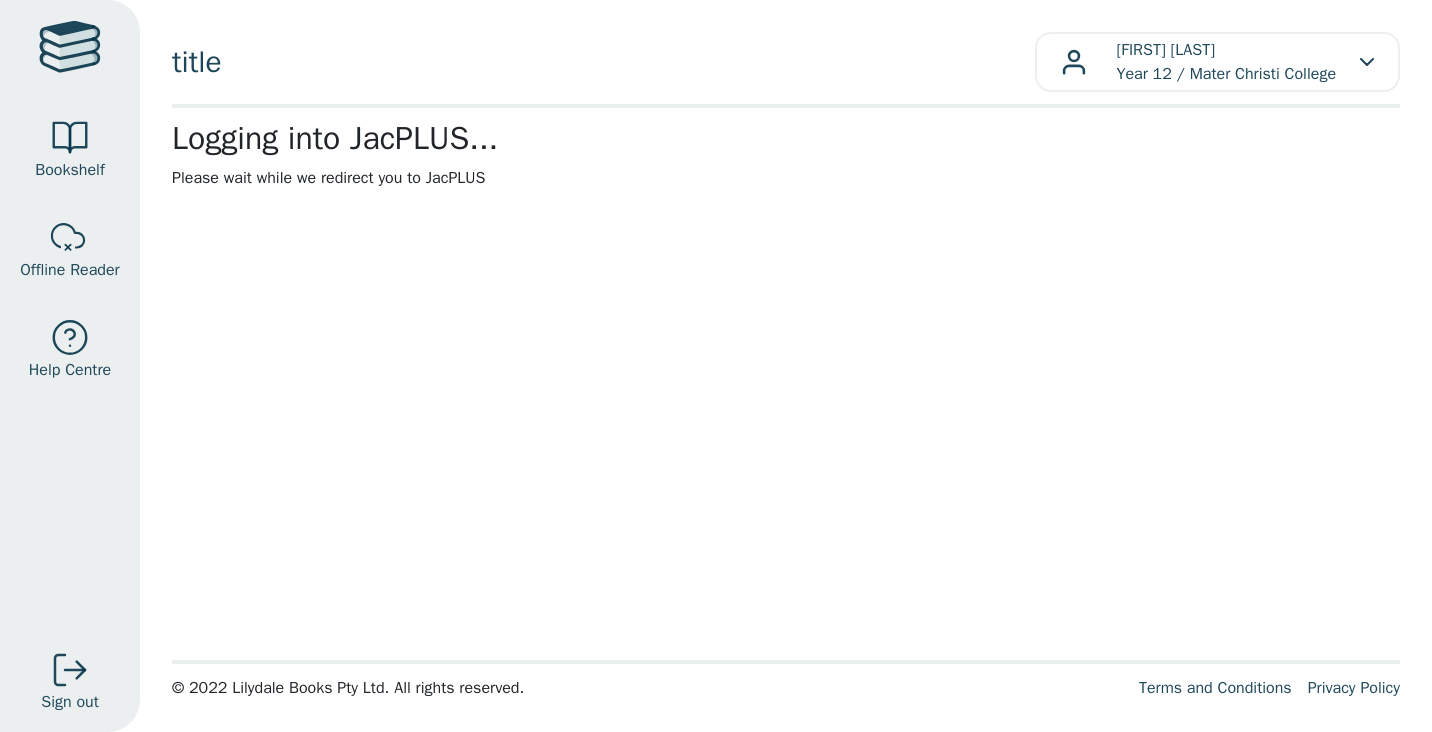 scroll, scrollTop: 0, scrollLeft: 0, axis: both 